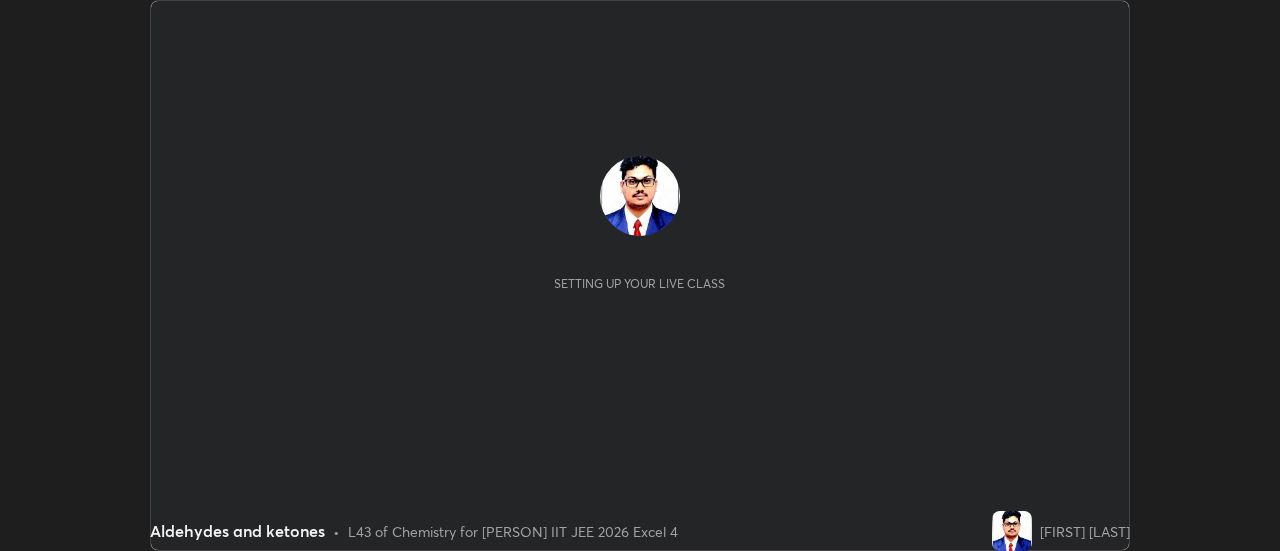 scroll, scrollTop: 0, scrollLeft: 0, axis: both 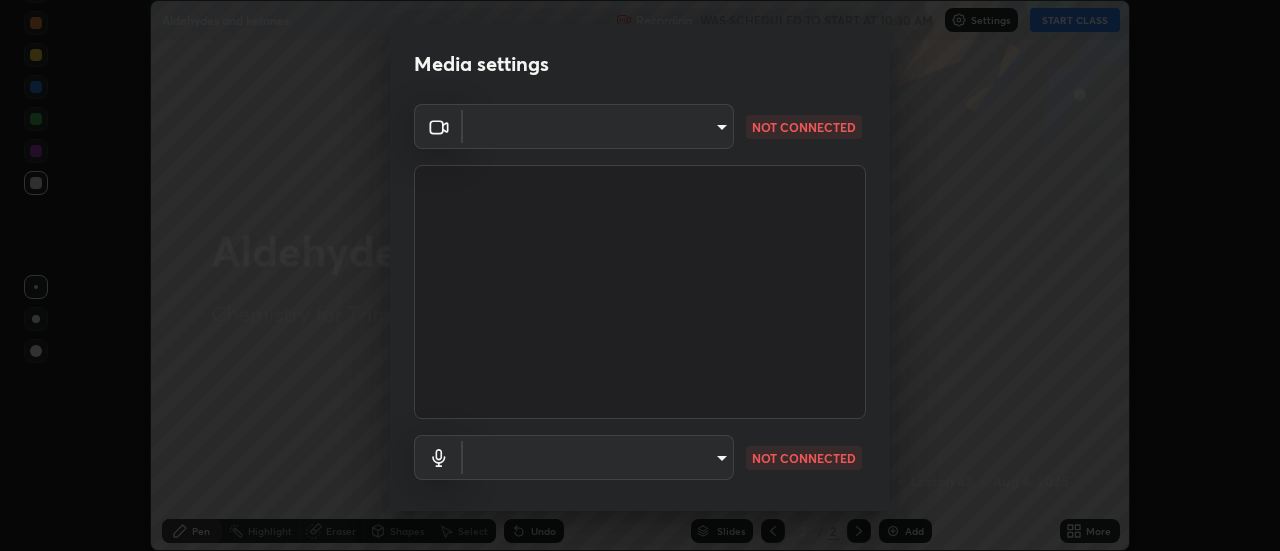 type on "[HASH]" 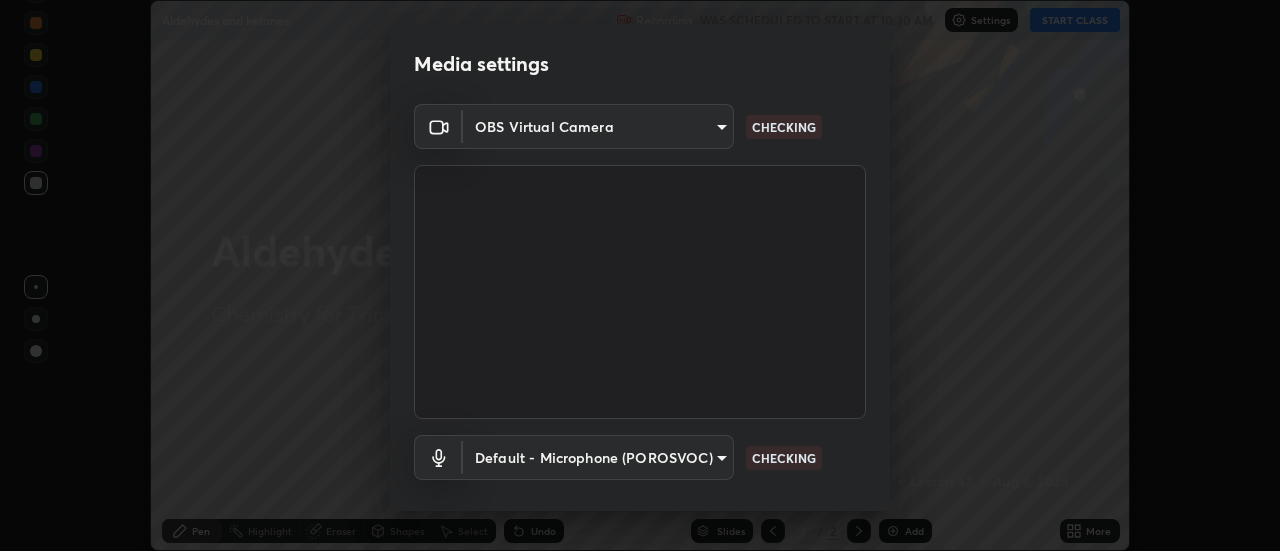 click on "Default - Microphone (POROSVOC) default CHECKING" at bounding box center (640, 457) 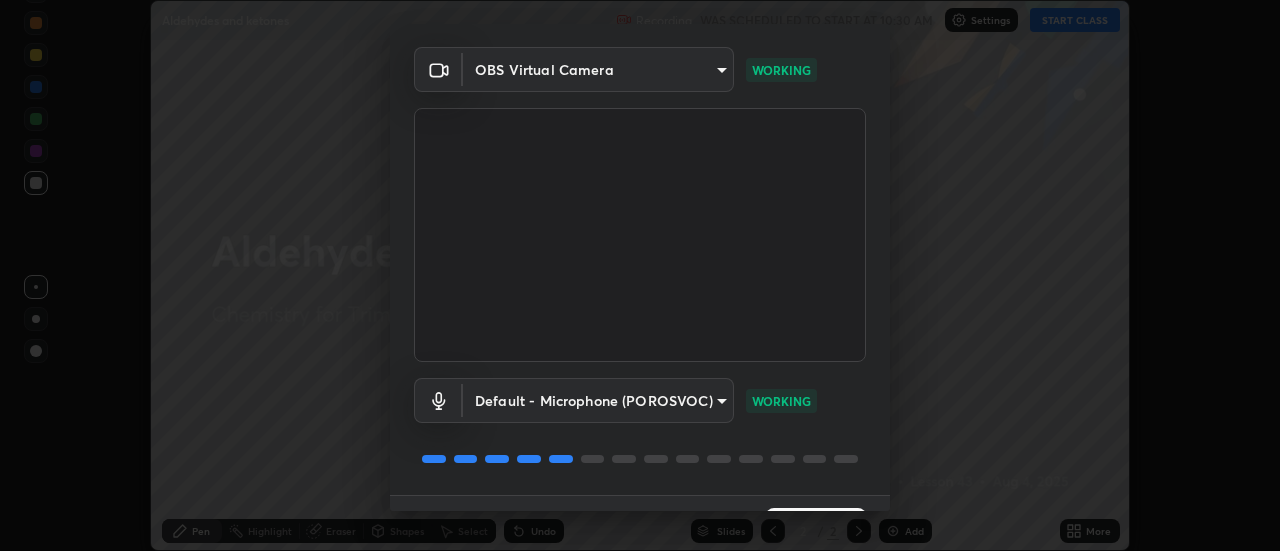 scroll, scrollTop: 105, scrollLeft: 0, axis: vertical 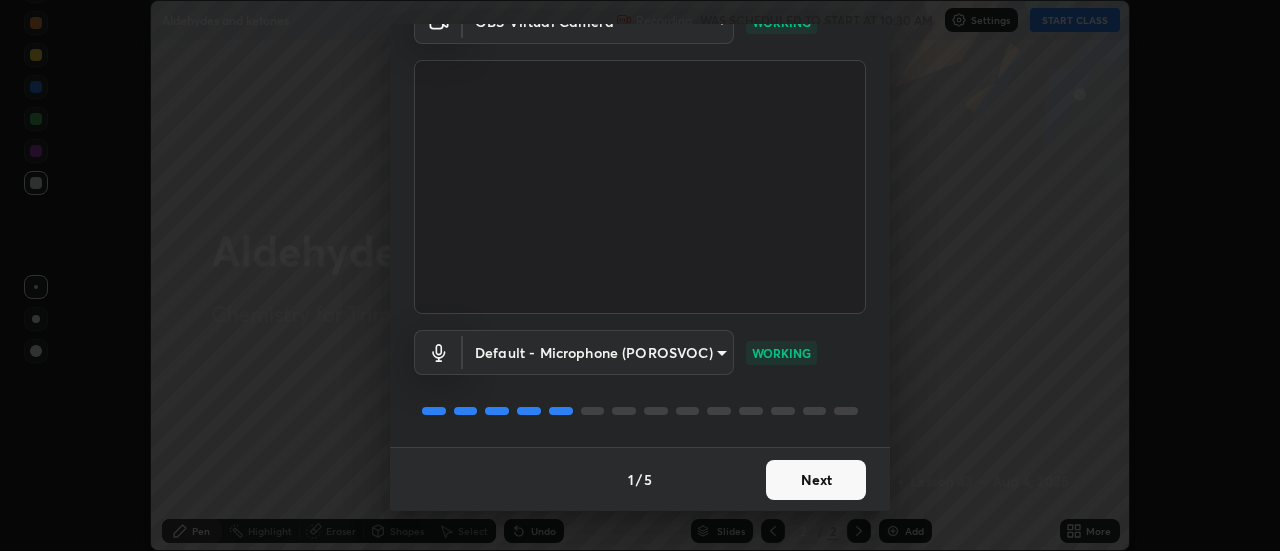 click on "Next" at bounding box center (816, 480) 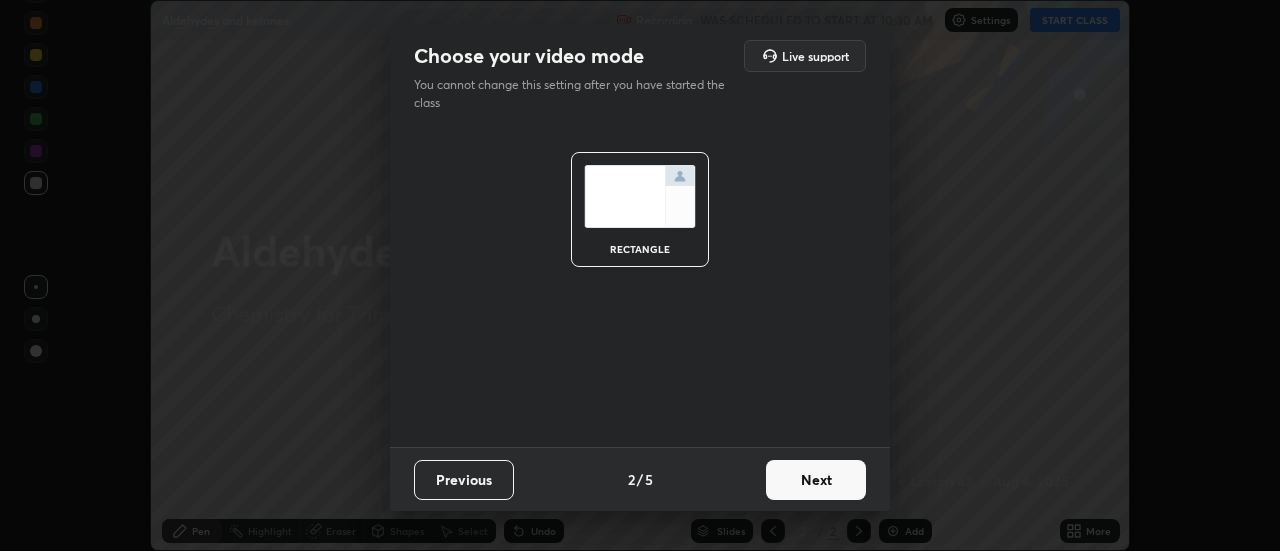 click on "Next" at bounding box center [816, 480] 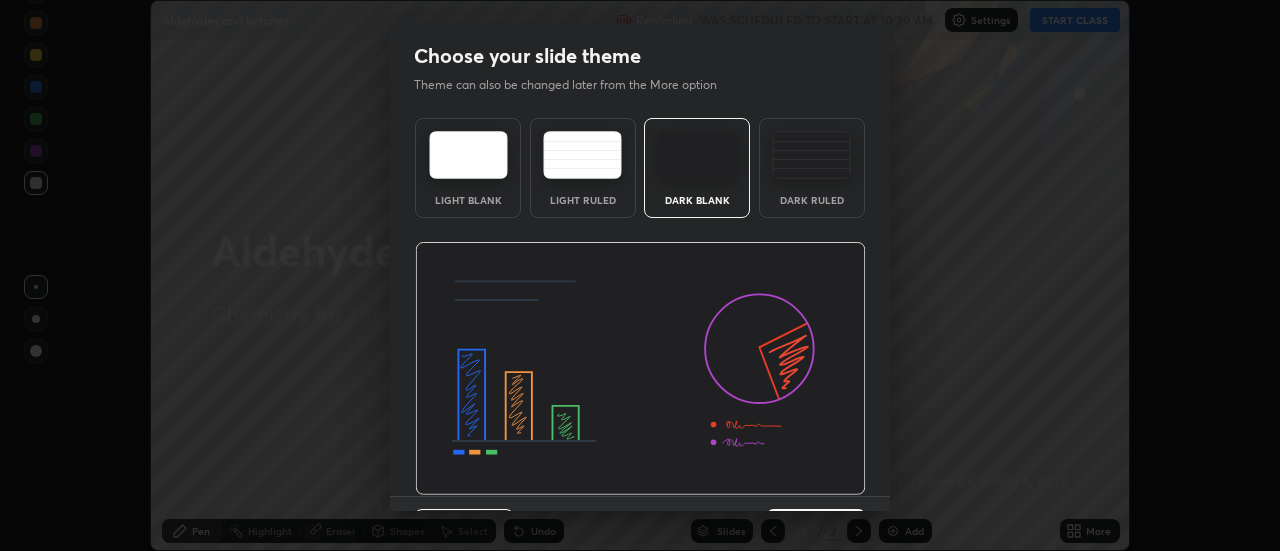 scroll, scrollTop: 49, scrollLeft: 0, axis: vertical 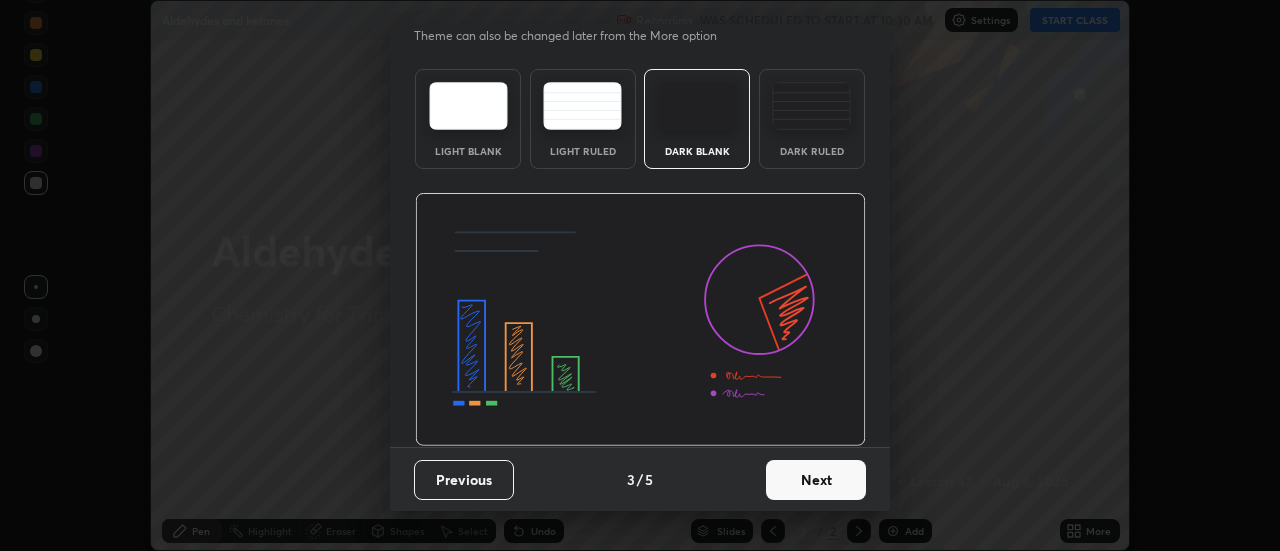 click on "Next" at bounding box center [816, 480] 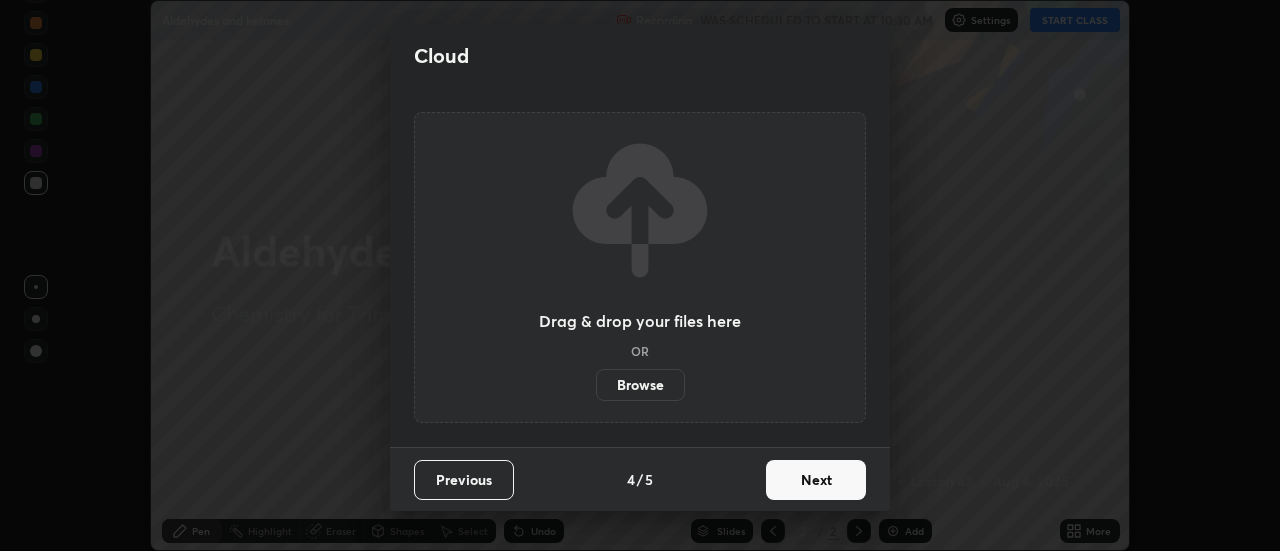 click on "Next" at bounding box center [816, 480] 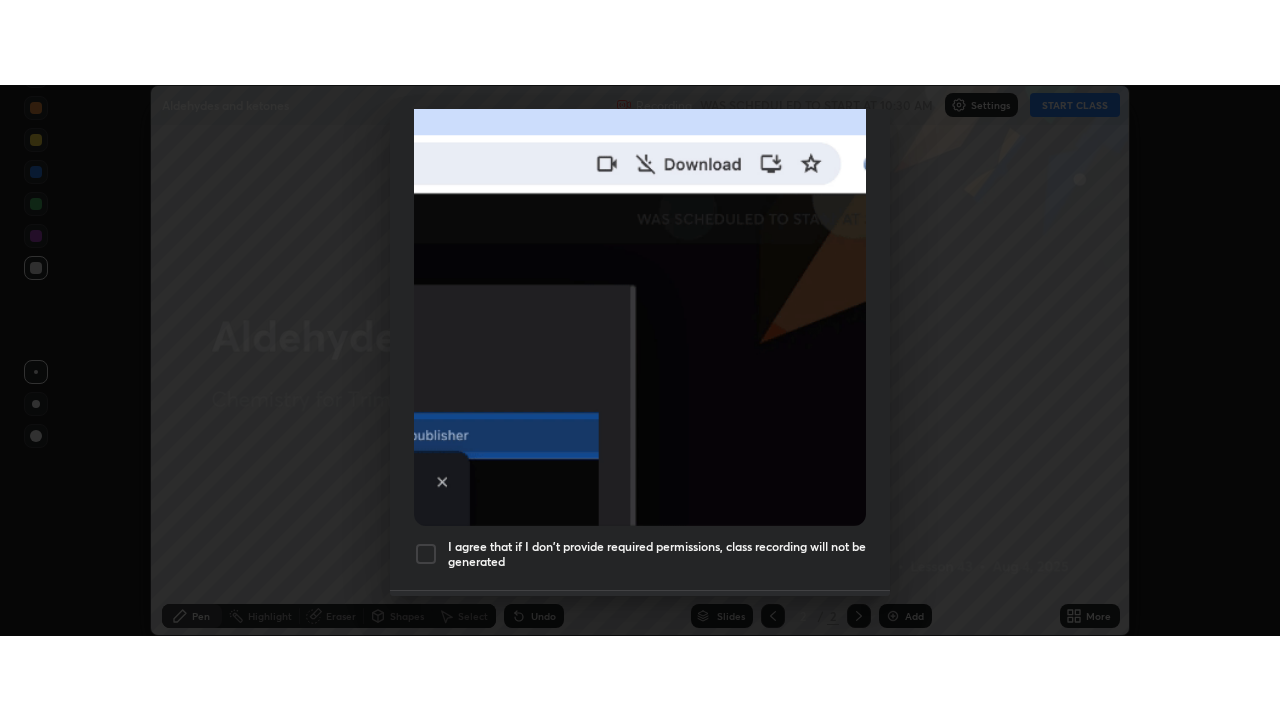 scroll, scrollTop: 513, scrollLeft: 0, axis: vertical 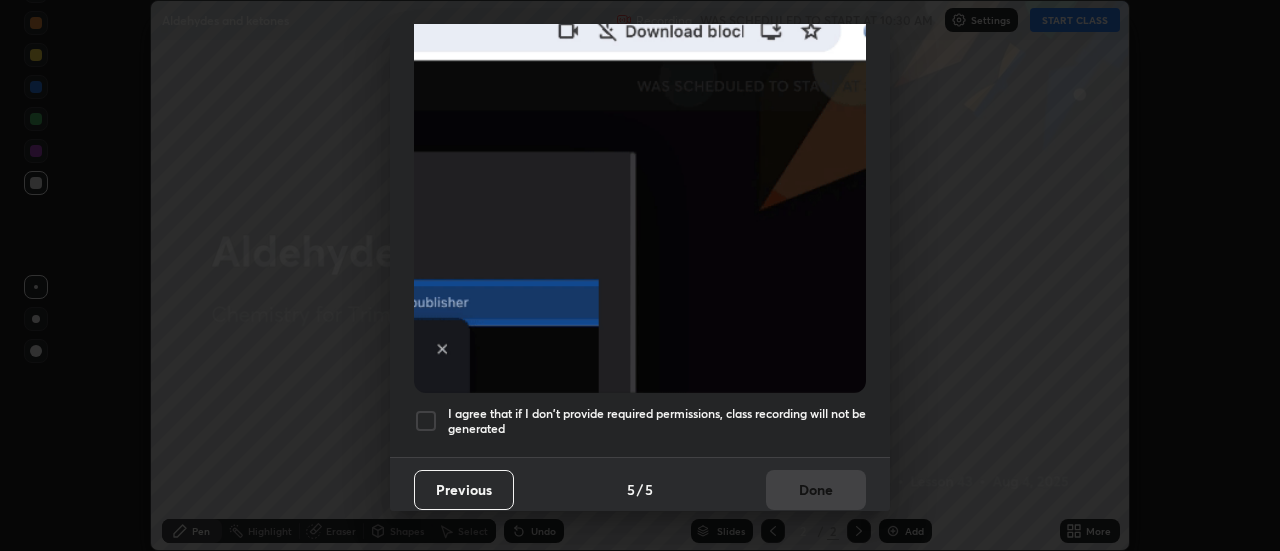 click at bounding box center [426, 421] 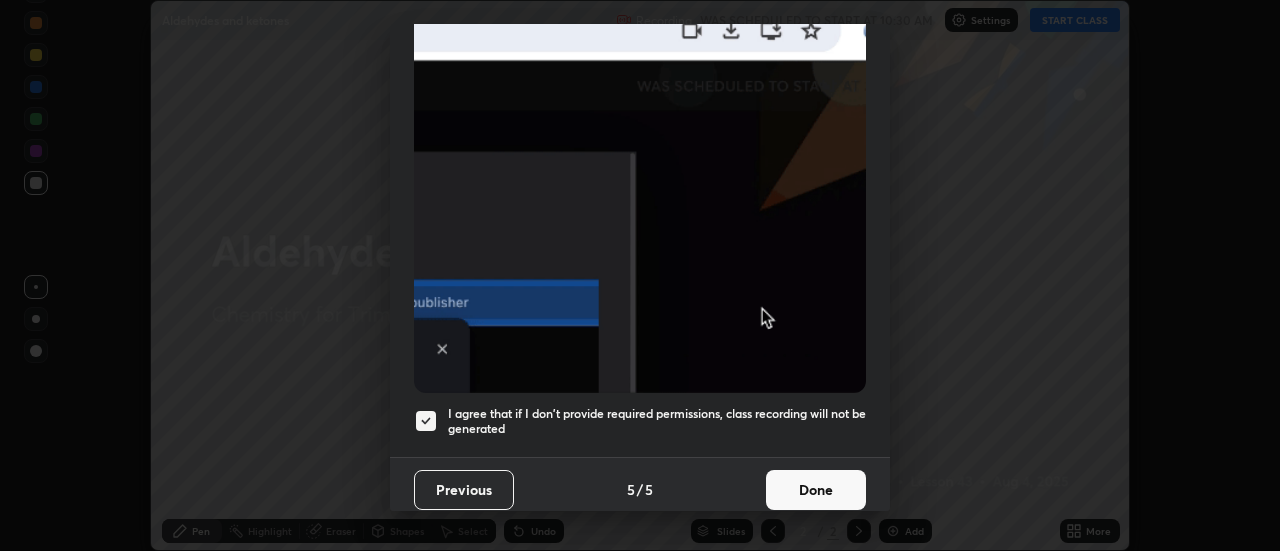 click on "Done" at bounding box center (816, 490) 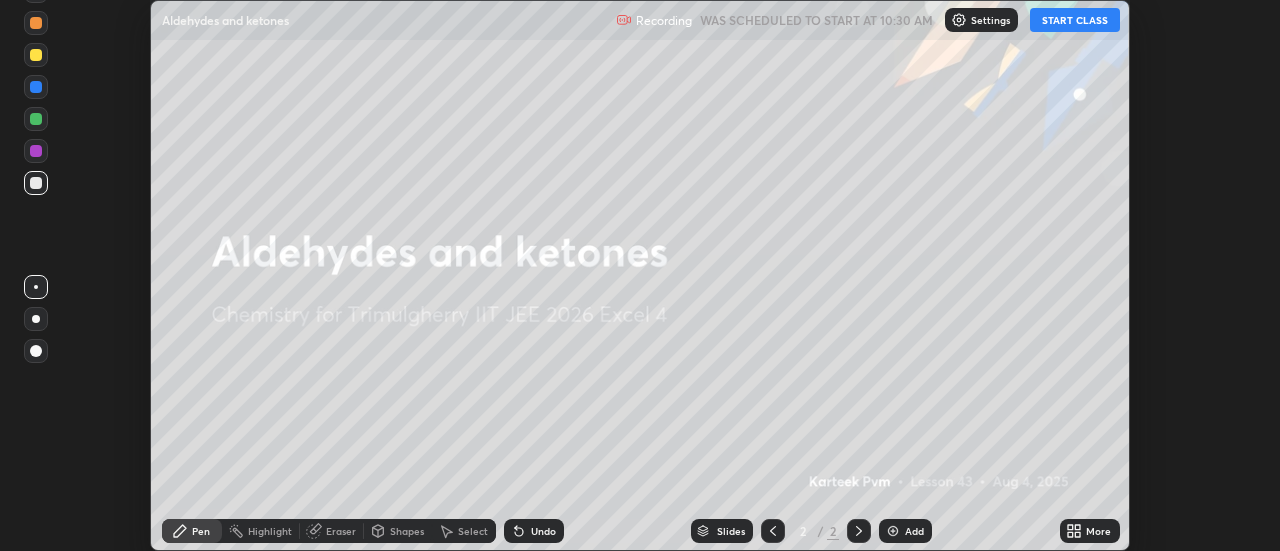 click on "START CLASS" at bounding box center [1075, 20] 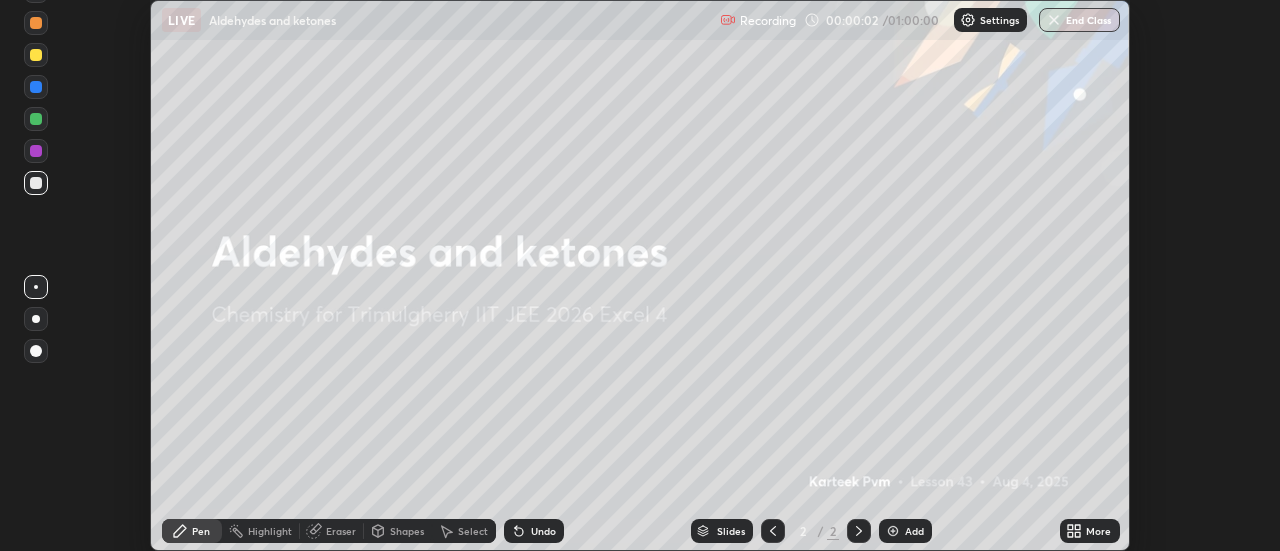 click 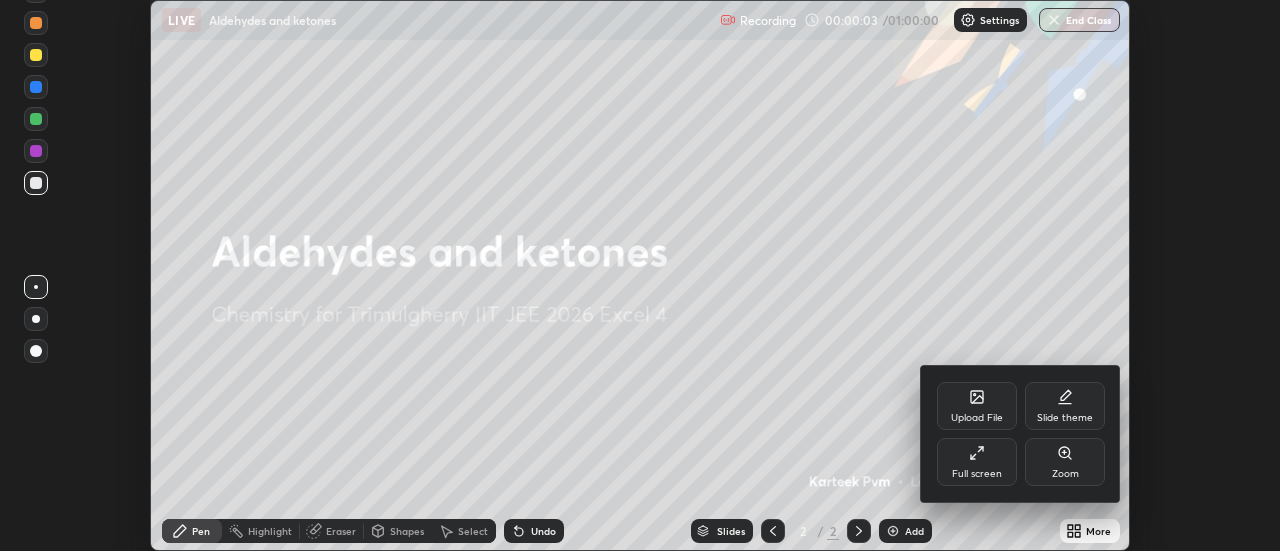 click on "Full screen" at bounding box center (977, 462) 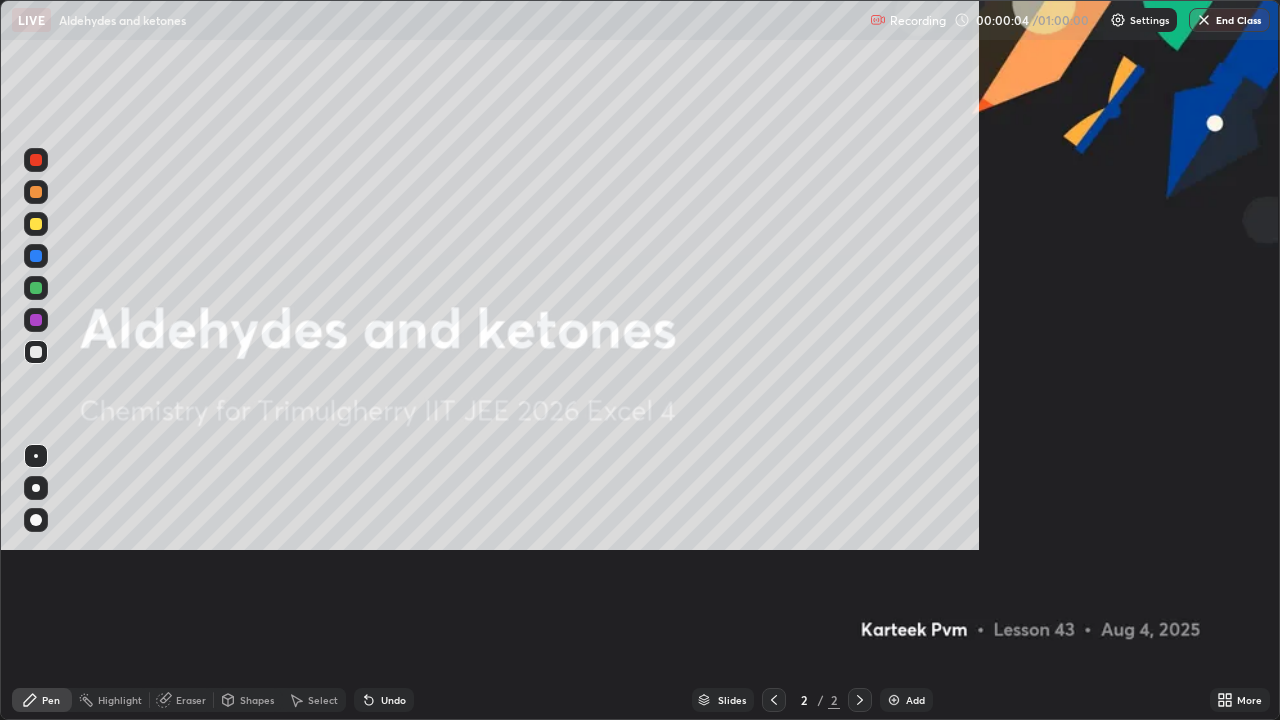 scroll, scrollTop: 99280, scrollLeft: 98720, axis: both 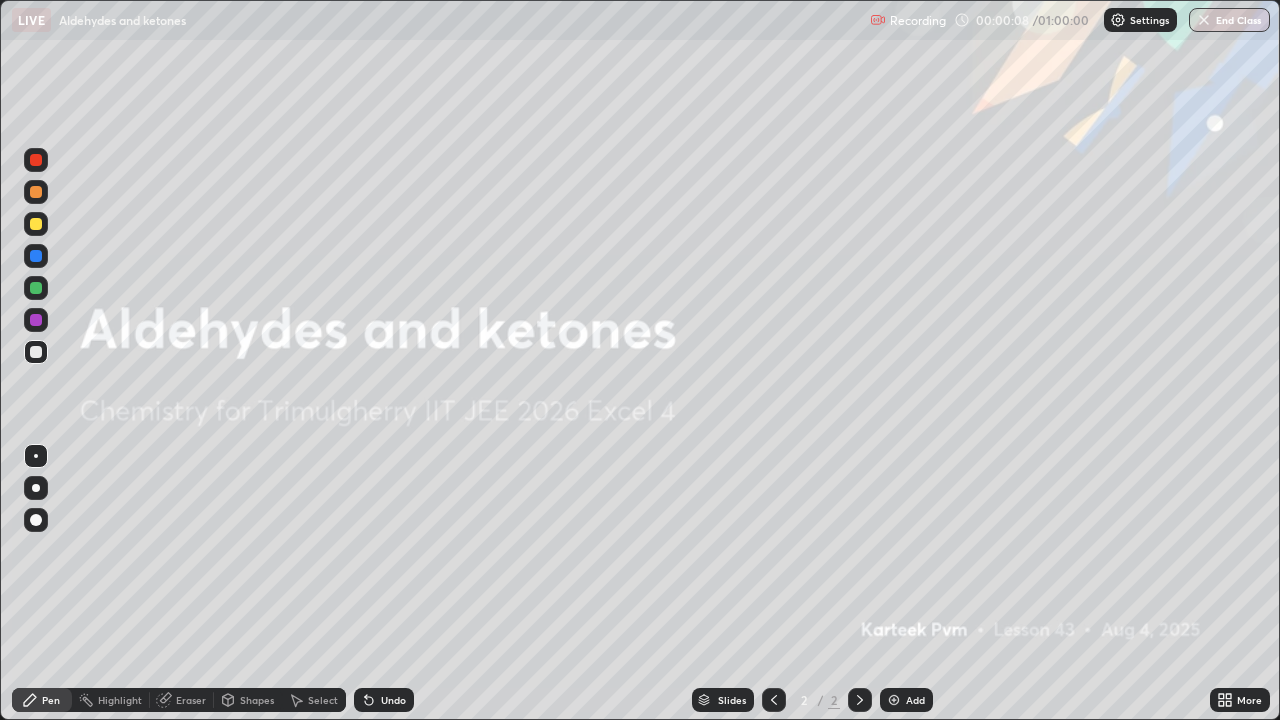 click 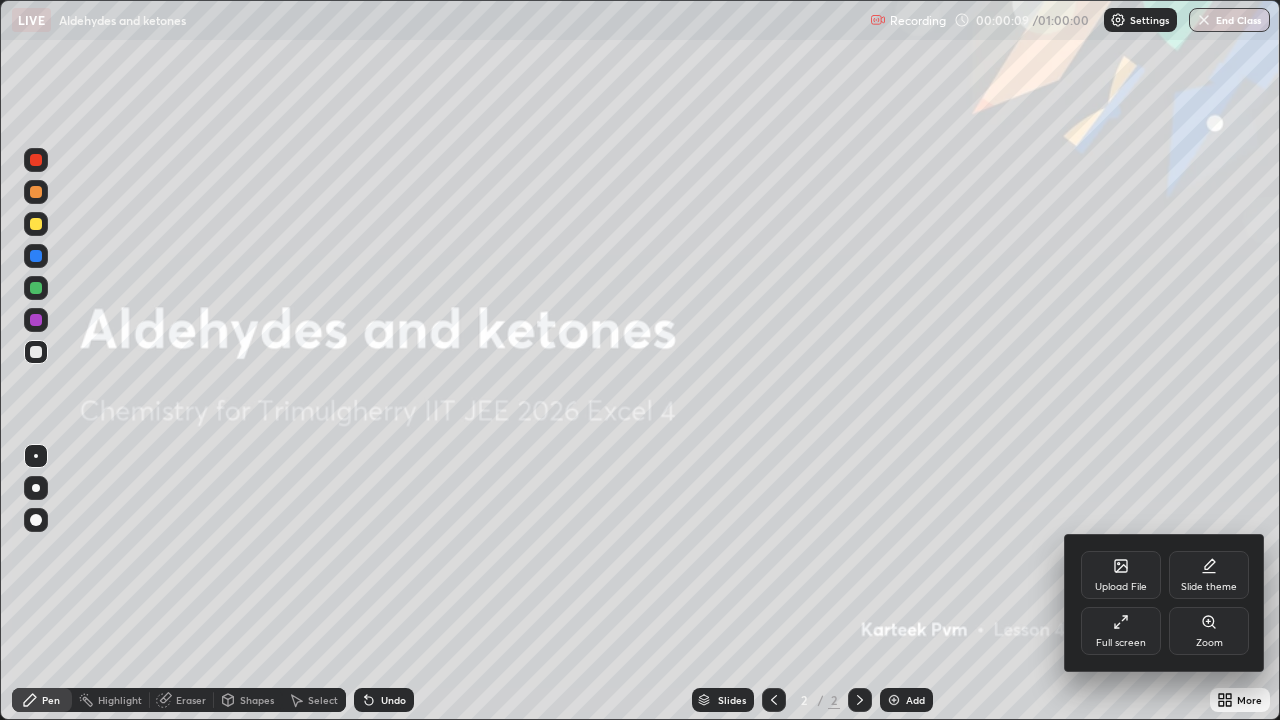 click on "Full screen" at bounding box center [1121, 631] 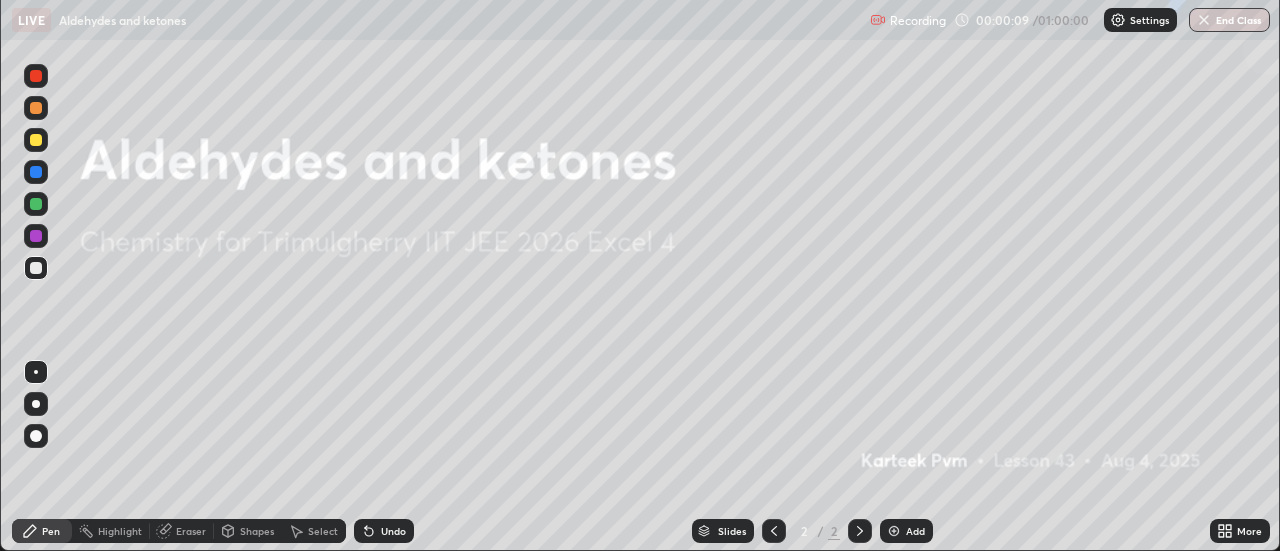 scroll, scrollTop: 551, scrollLeft: 1280, axis: both 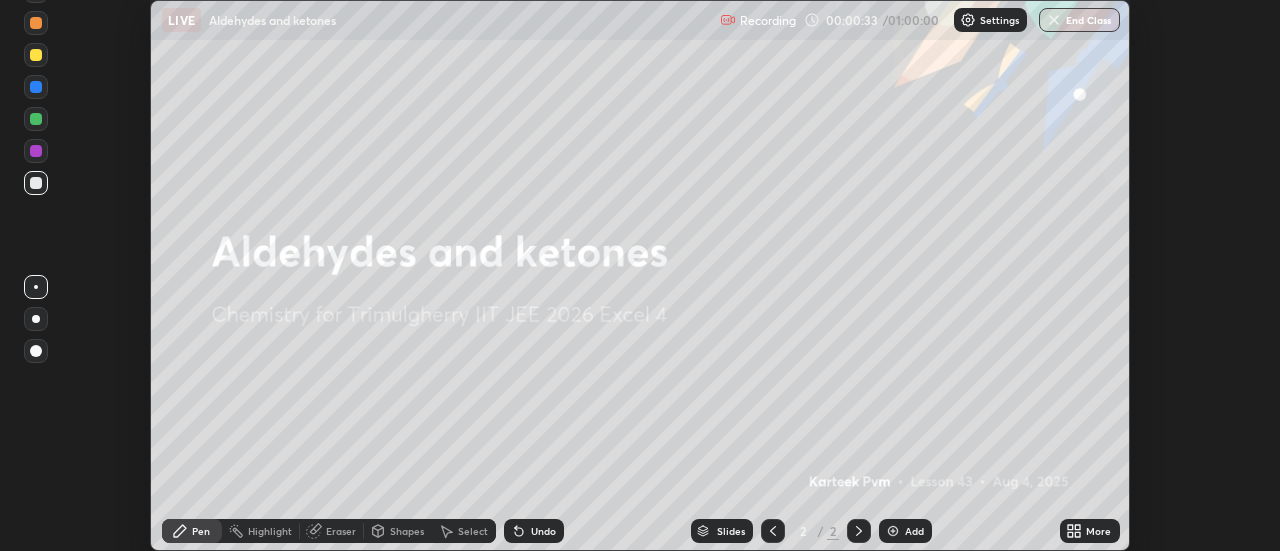 click 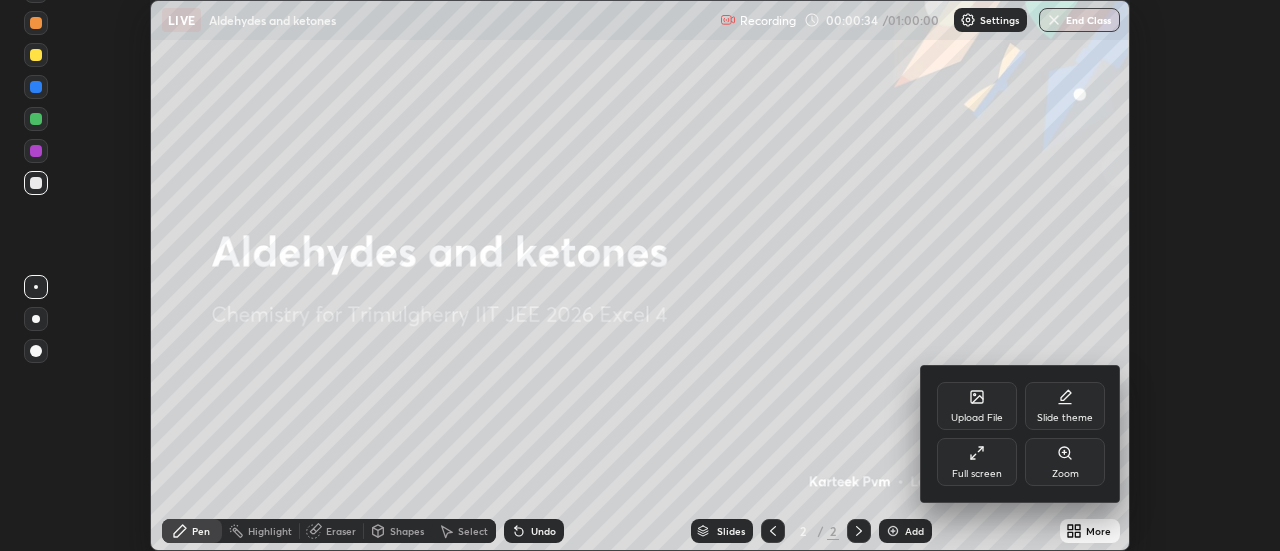 click on "Full screen" at bounding box center [977, 474] 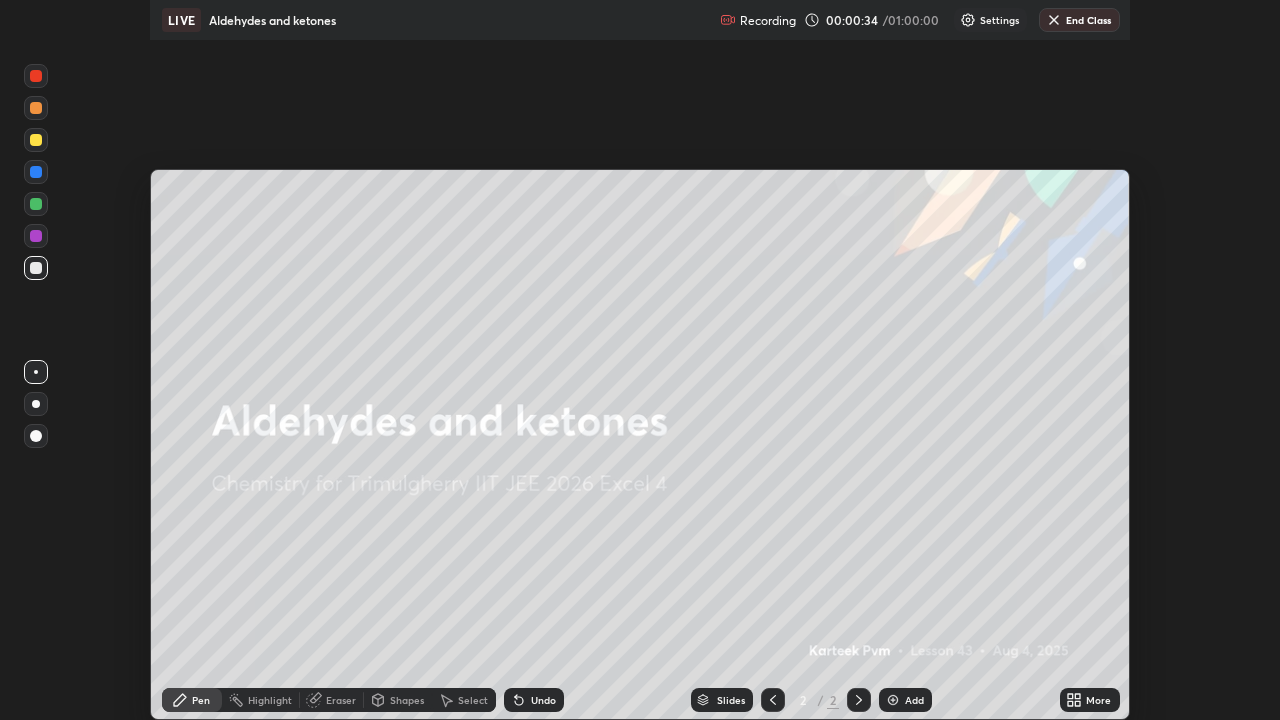 scroll, scrollTop: 99280, scrollLeft: 98720, axis: both 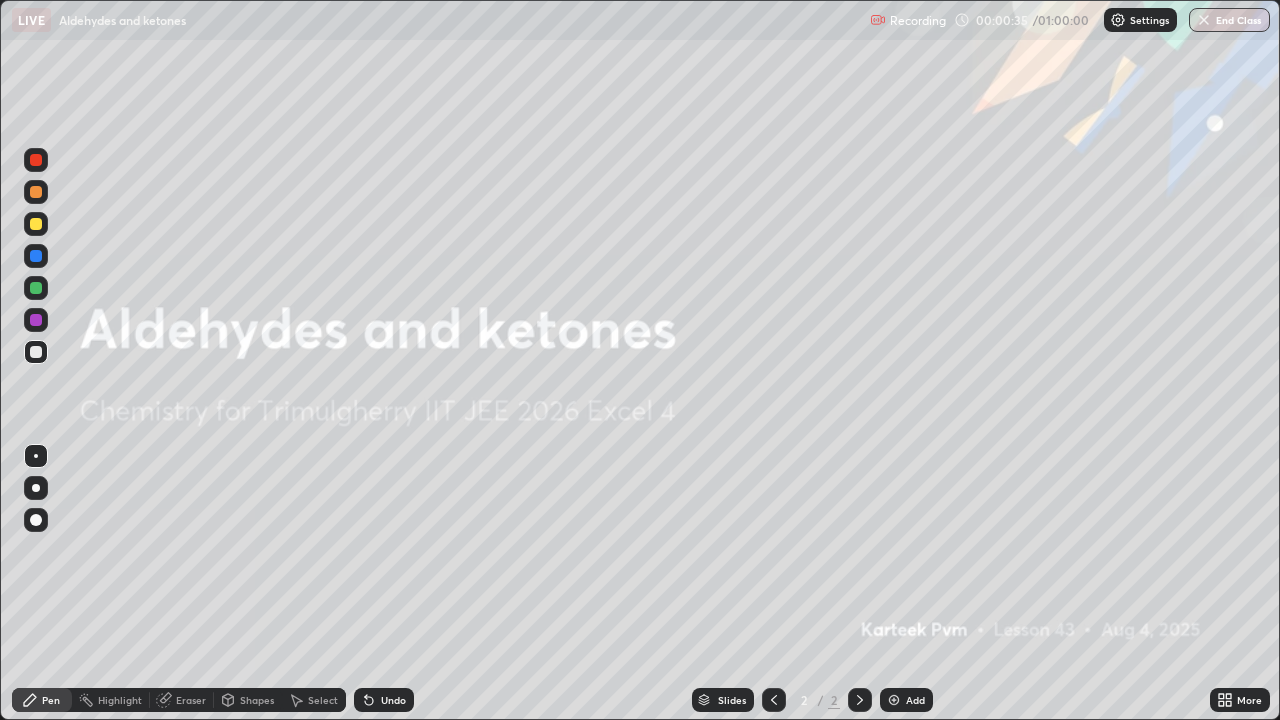 click on "Add" at bounding box center (906, 700) 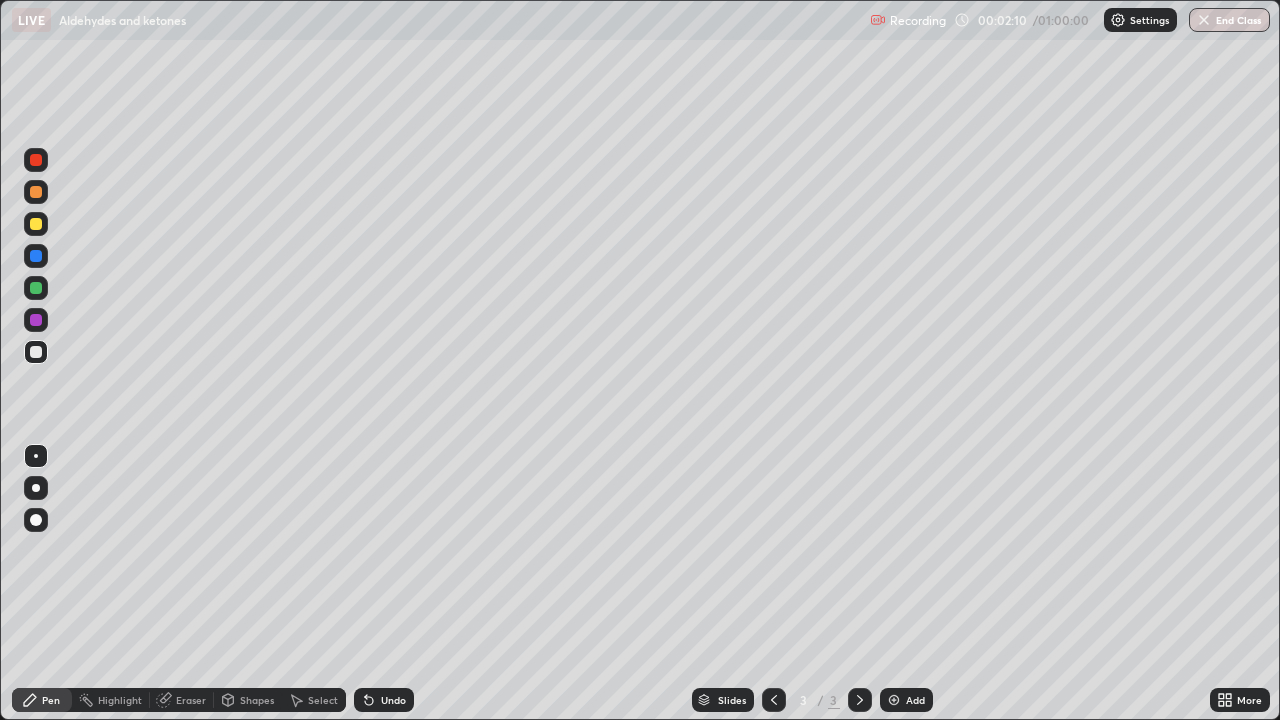 click at bounding box center (36, 224) 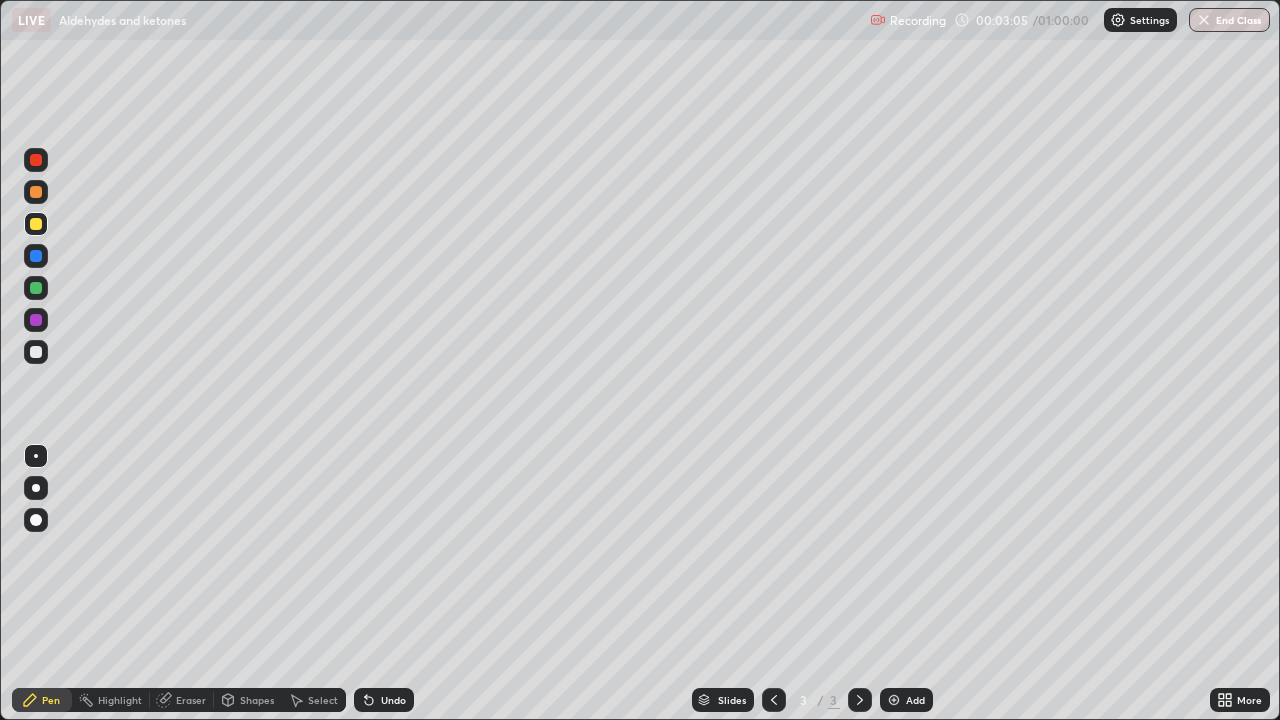 click at bounding box center (36, 352) 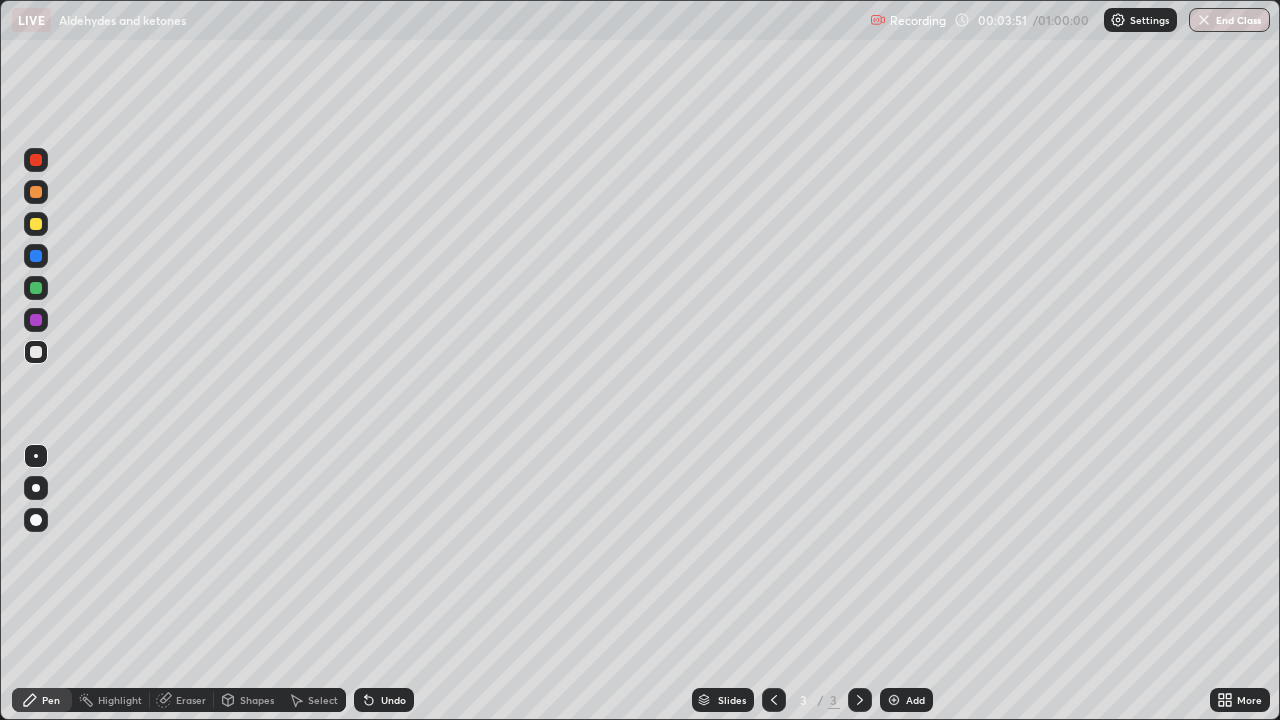 click on "Eraser" at bounding box center (191, 700) 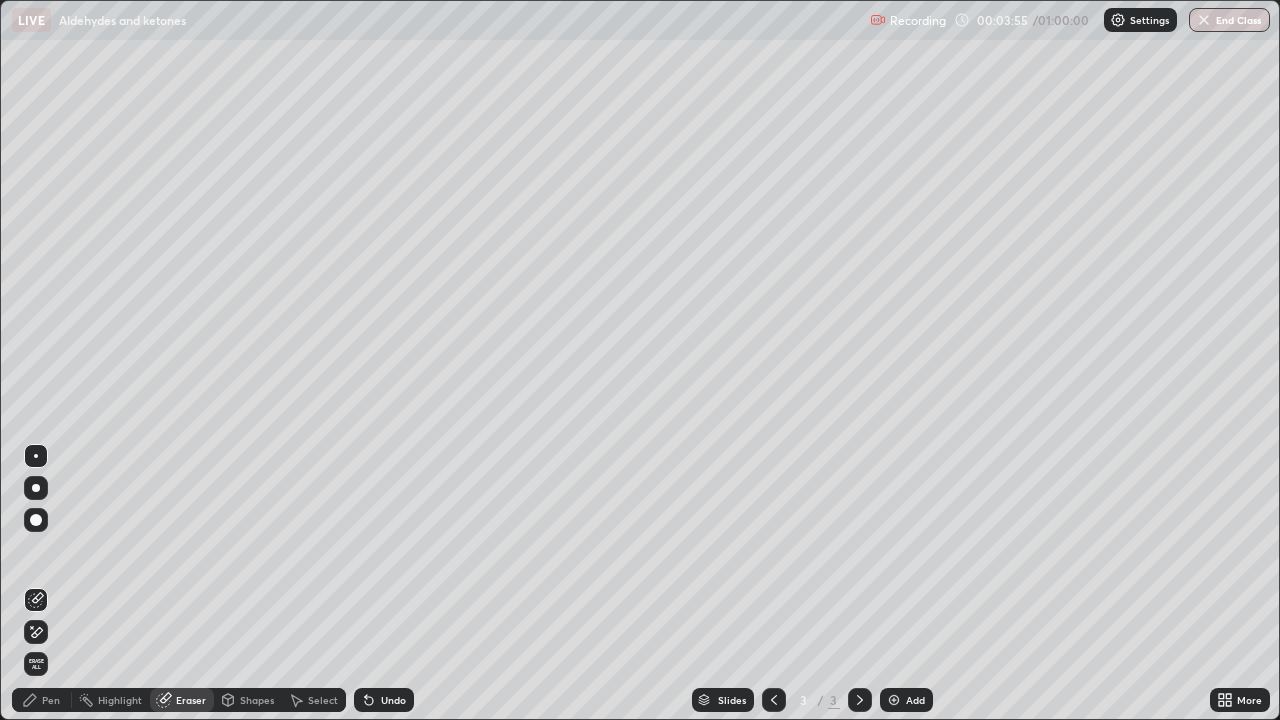 click on "Pen" at bounding box center (51, 700) 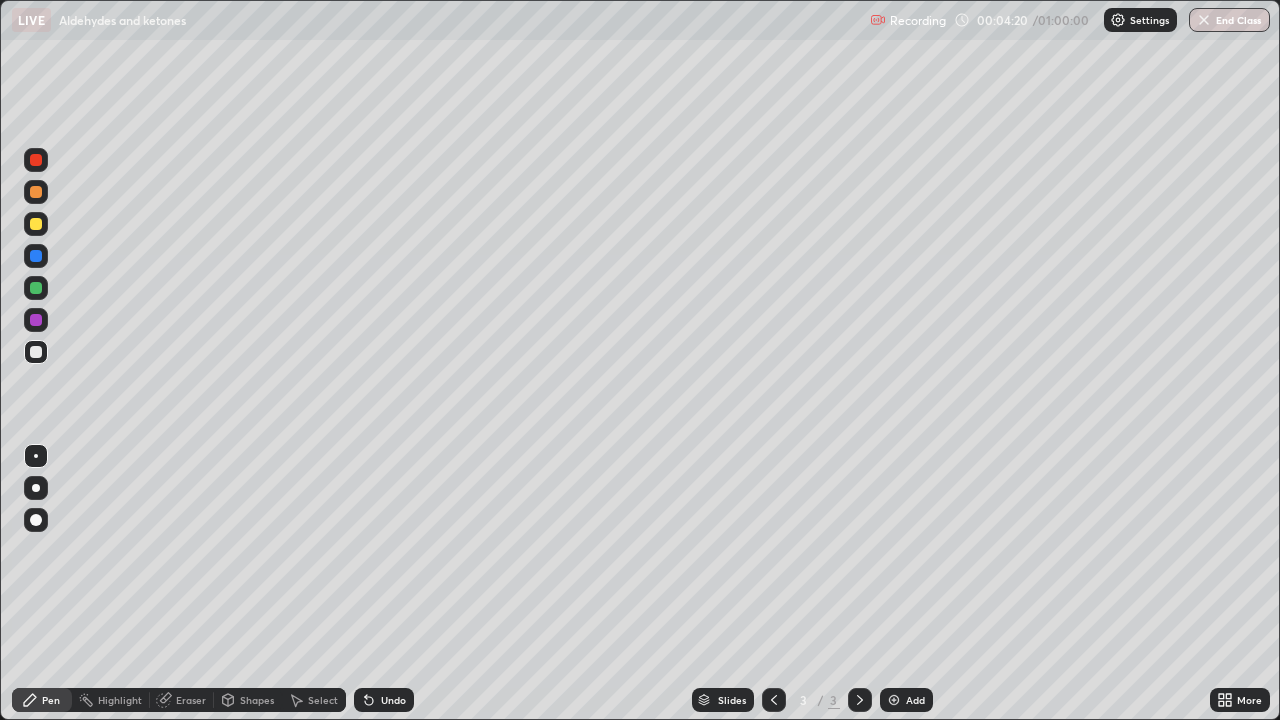click on "Undo" at bounding box center (393, 700) 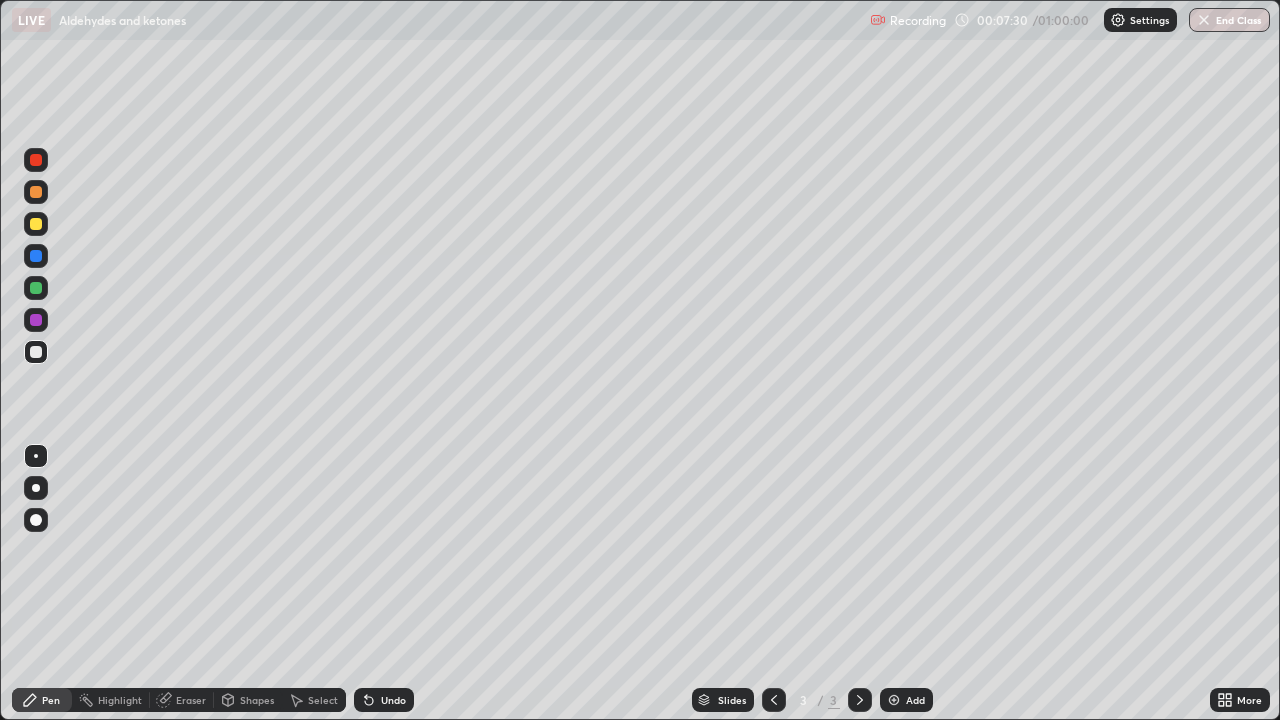 click at bounding box center (36, 224) 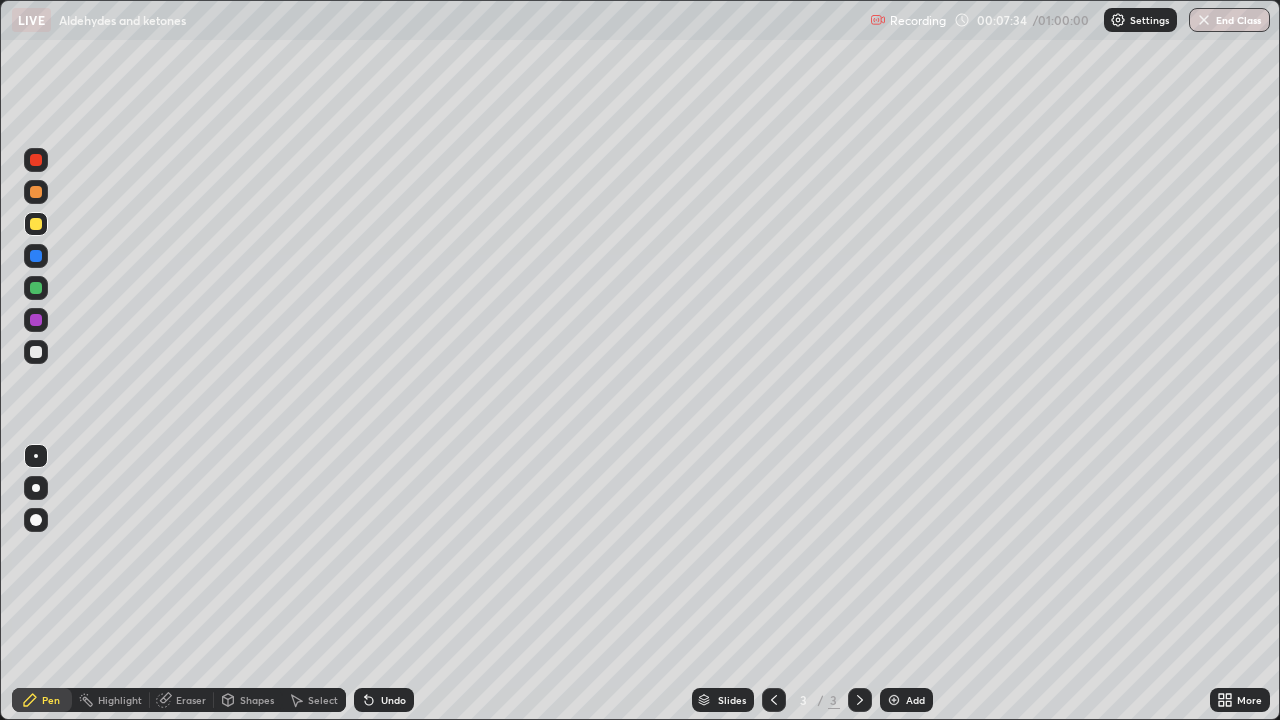 click on "Undo" at bounding box center [393, 700] 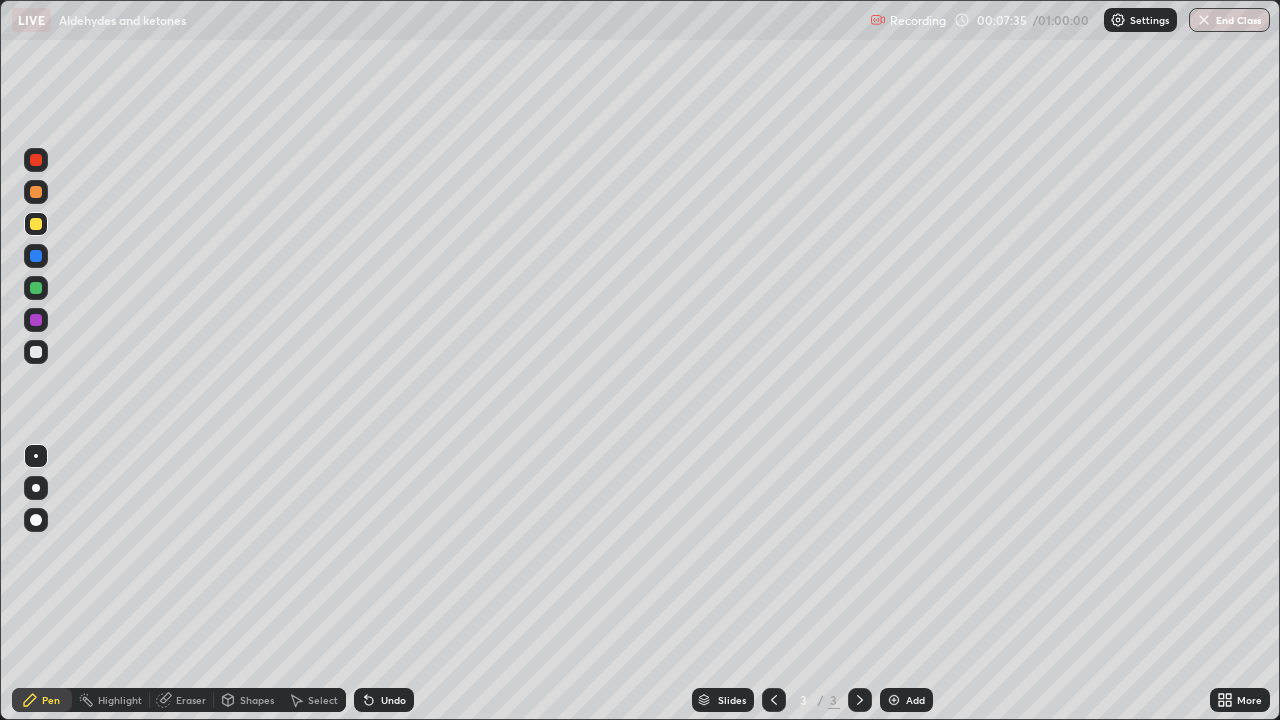 click on "Undo" at bounding box center (393, 700) 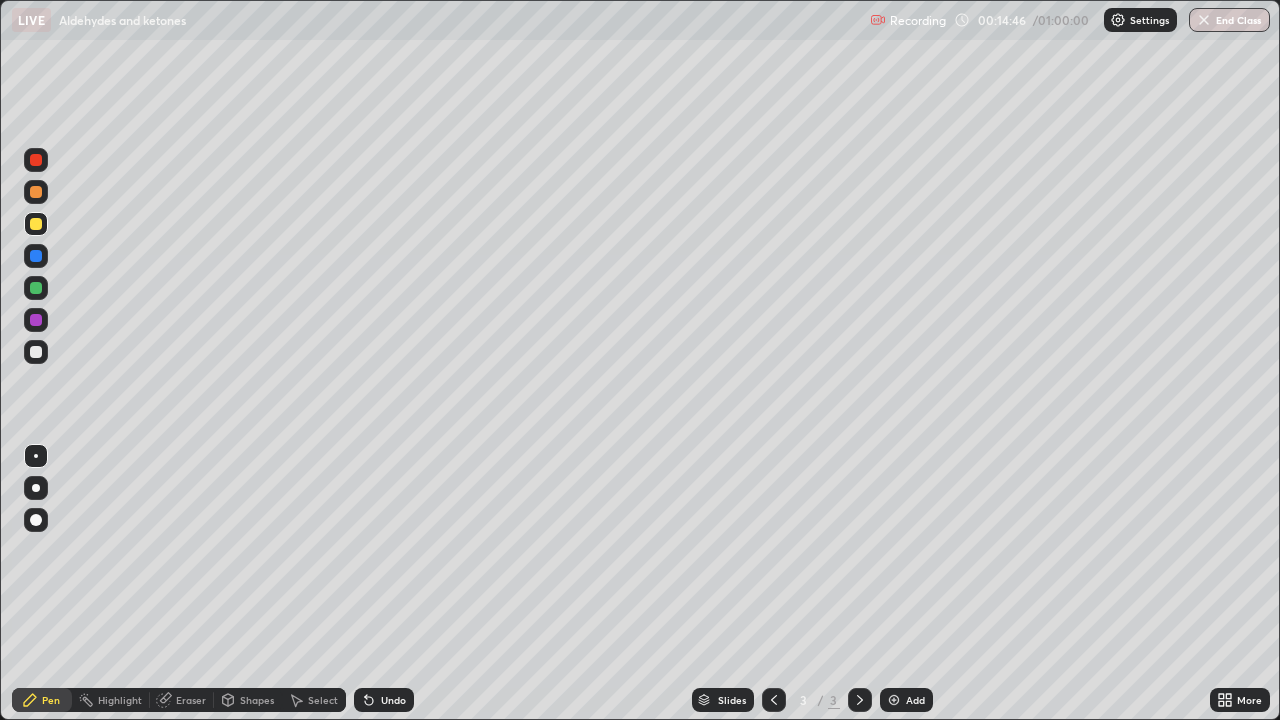 click at bounding box center [894, 700] 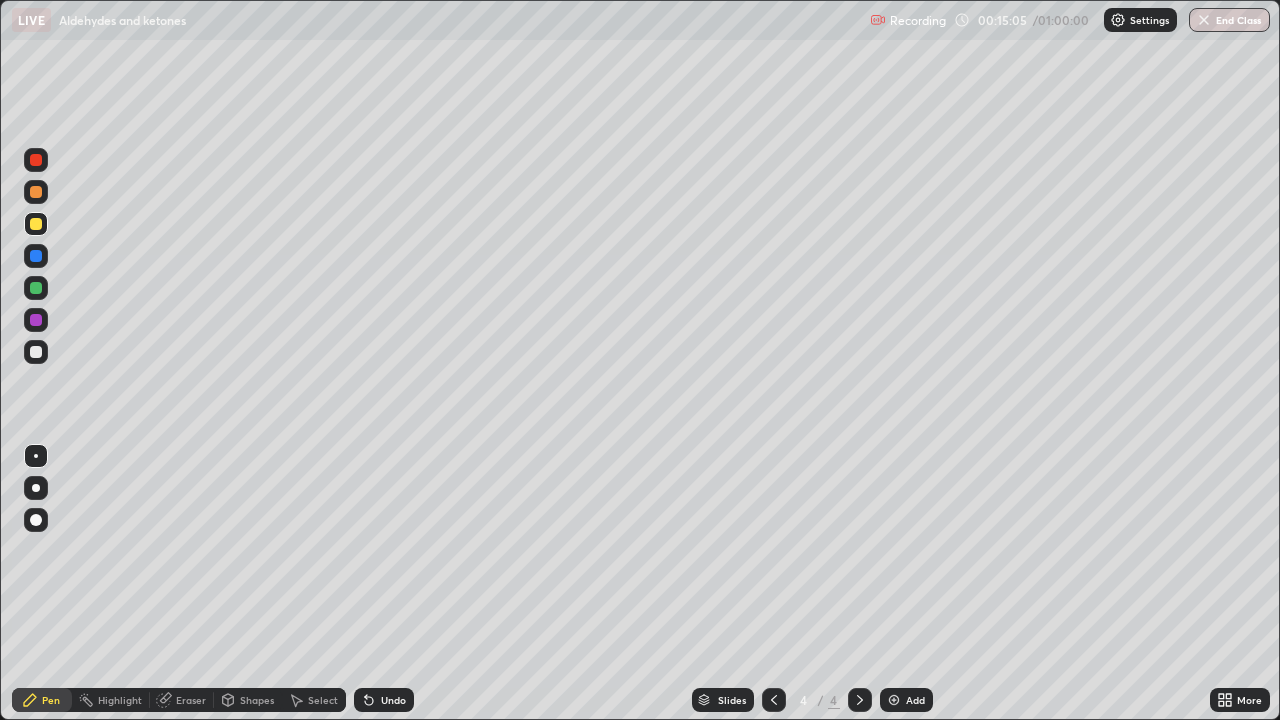 click at bounding box center [36, 352] 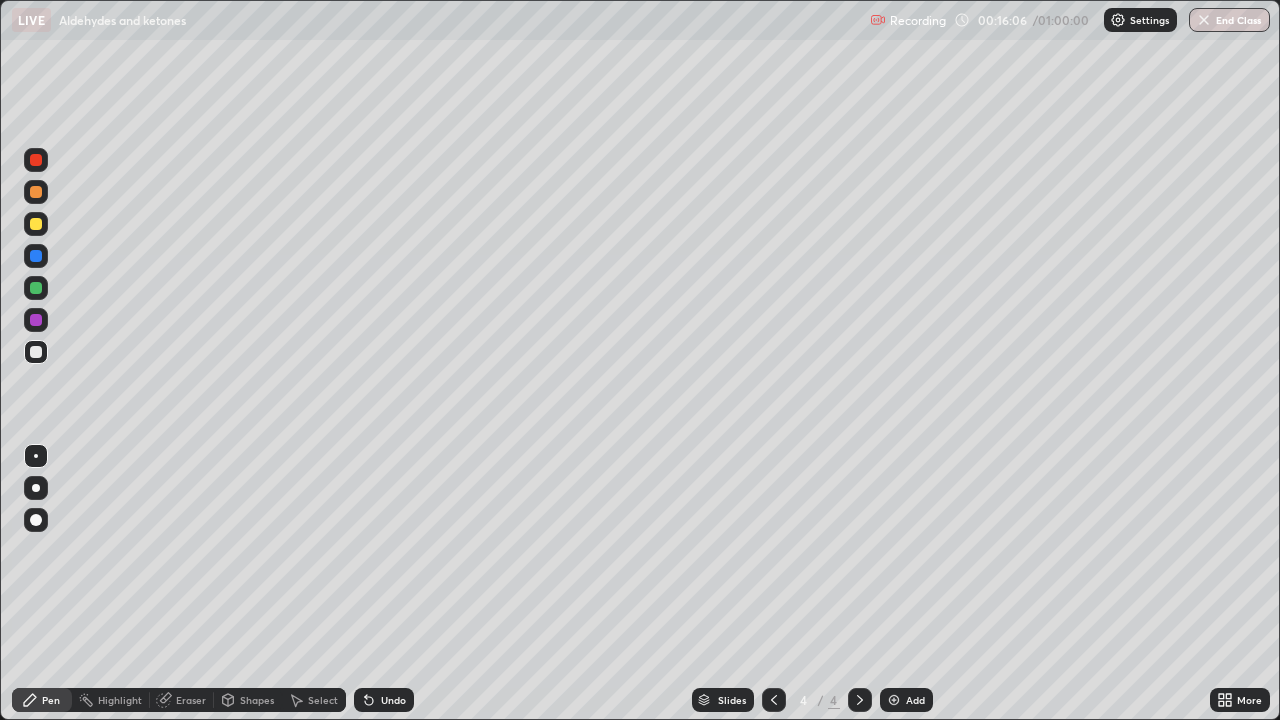 click on "Undo" at bounding box center (393, 700) 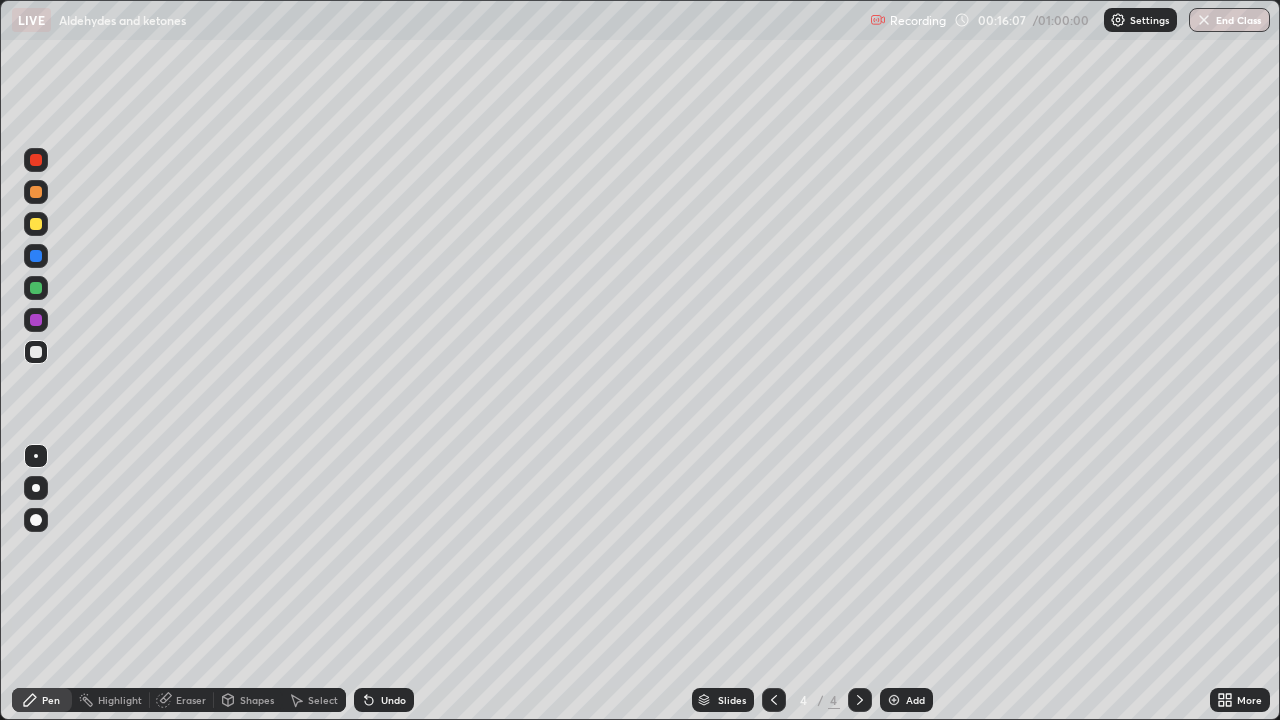 click on "Undo" at bounding box center [393, 700] 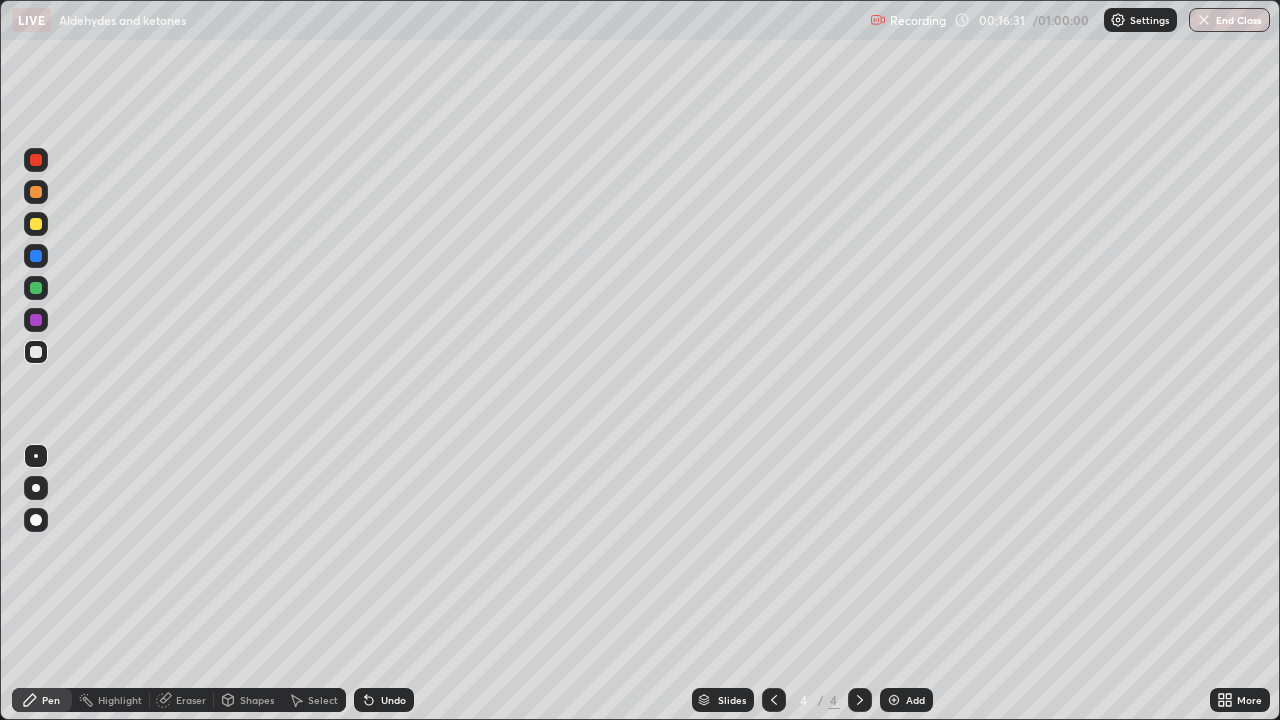 click at bounding box center (36, 224) 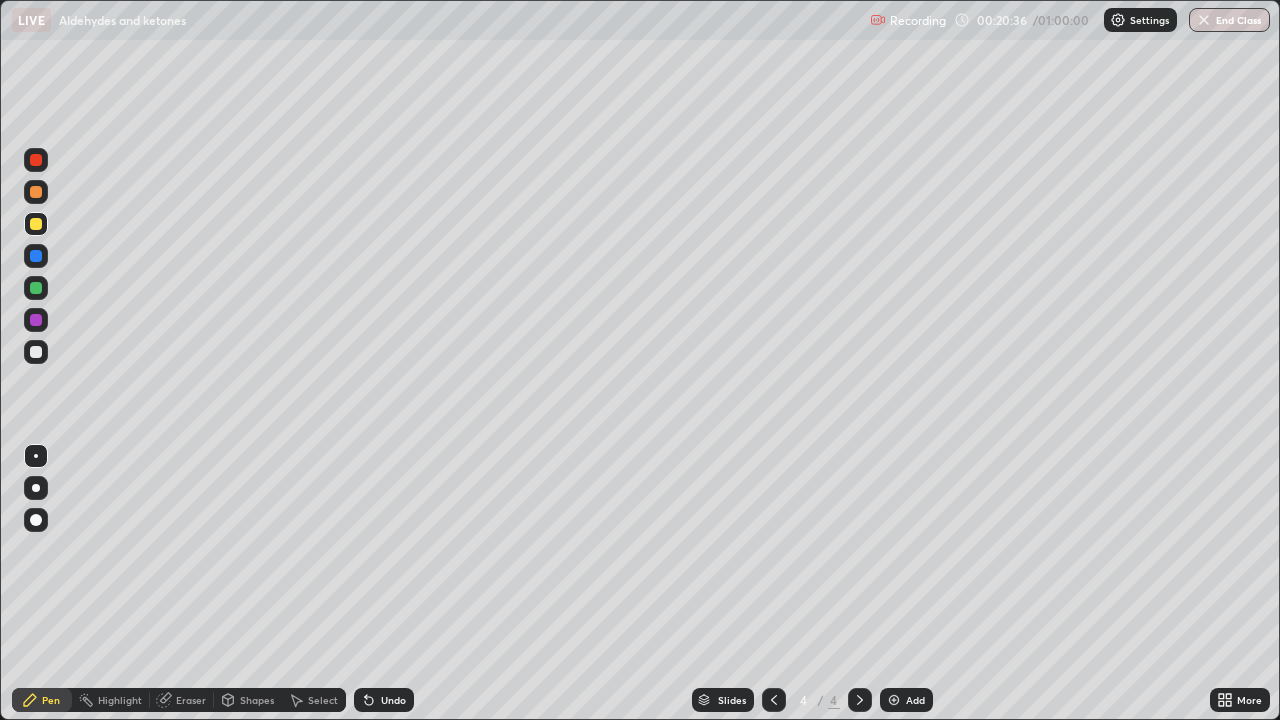 click on "Eraser" at bounding box center (182, 700) 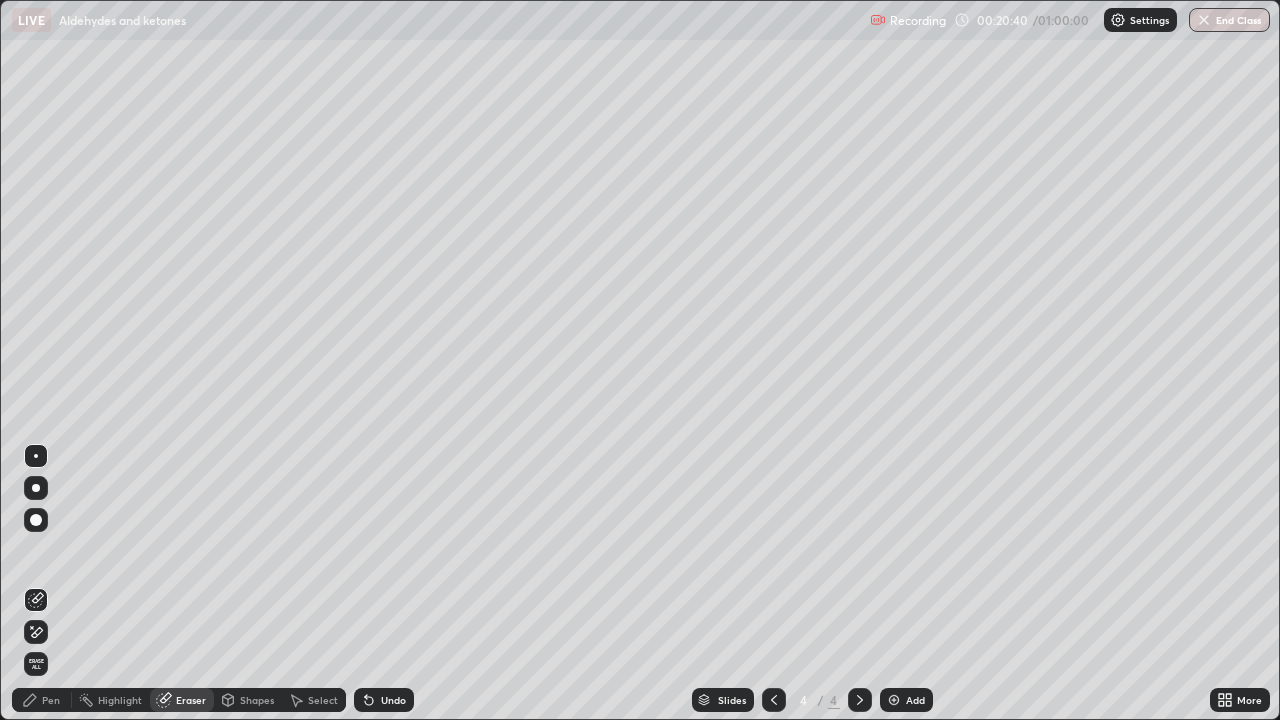 click 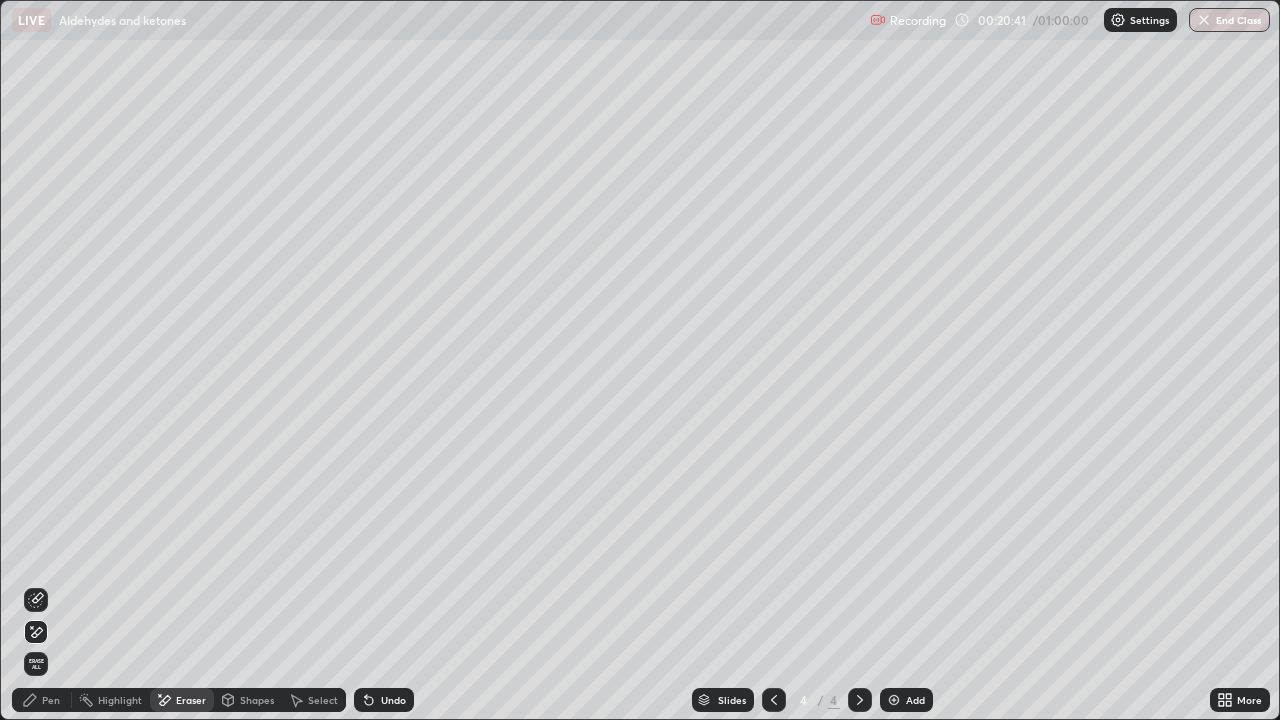 click 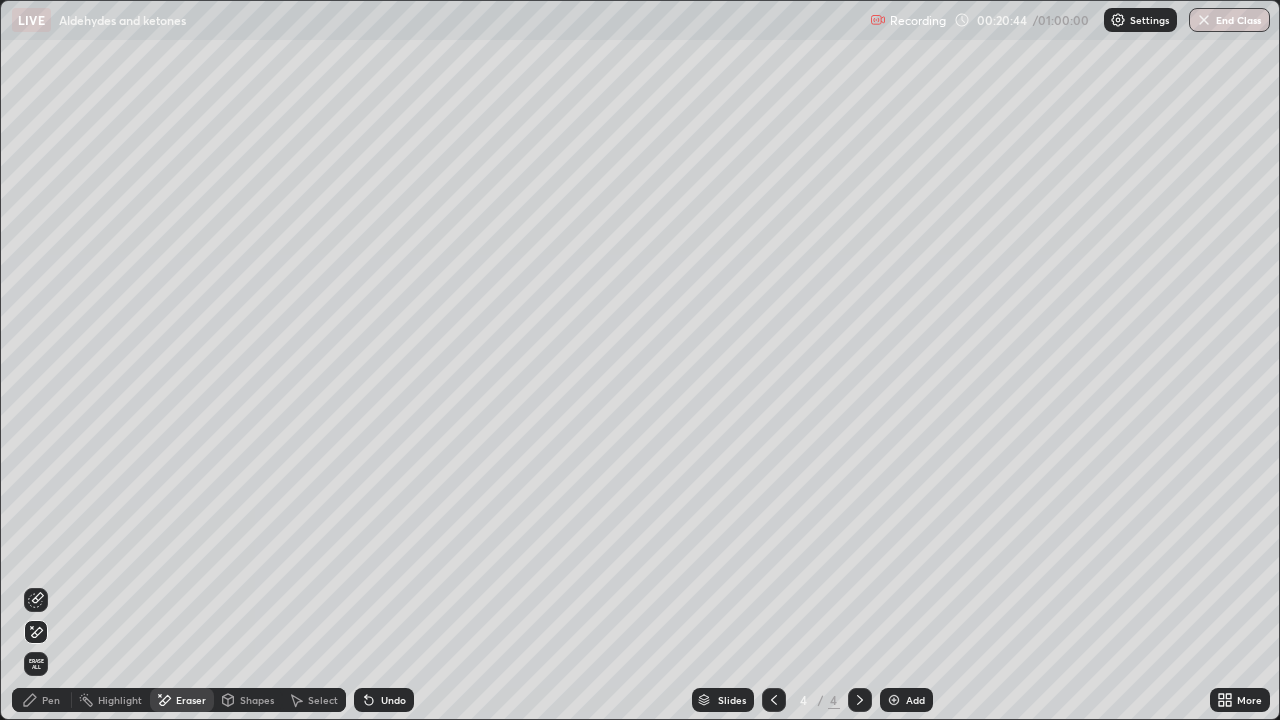click on "Pen" at bounding box center [51, 700] 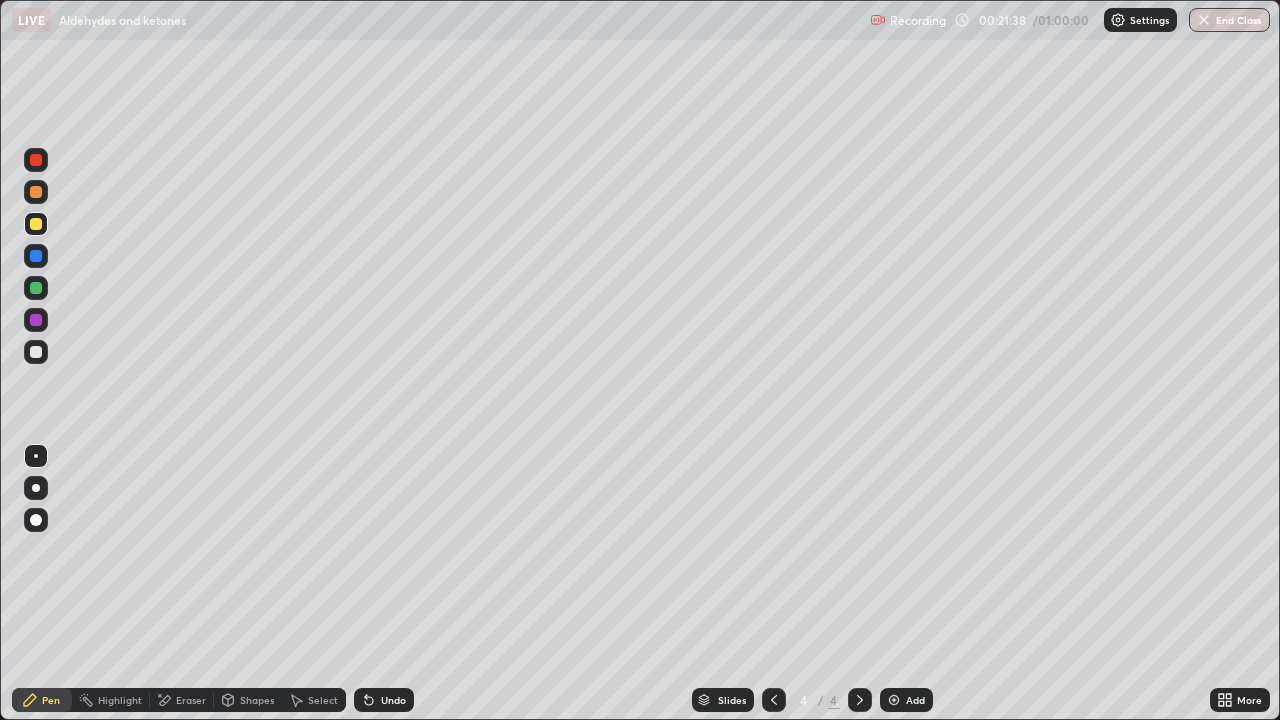 click at bounding box center (36, 352) 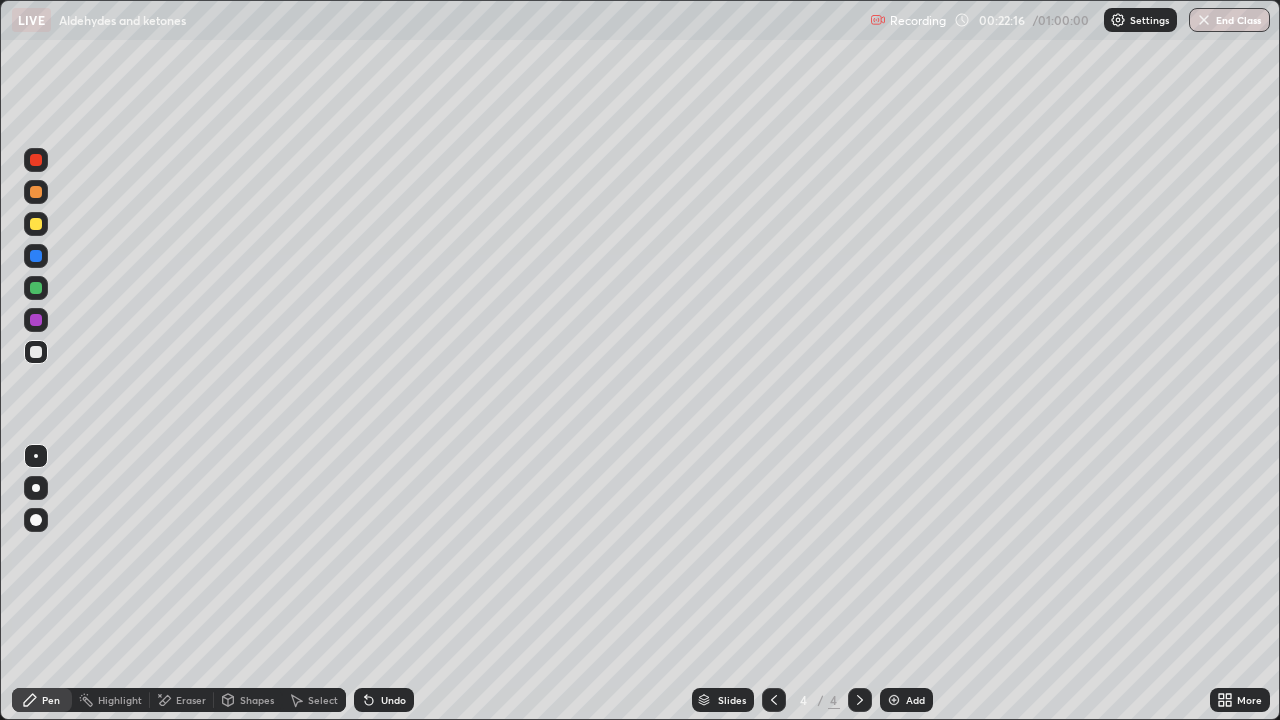 click on "Eraser" at bounding box center [191, 700] 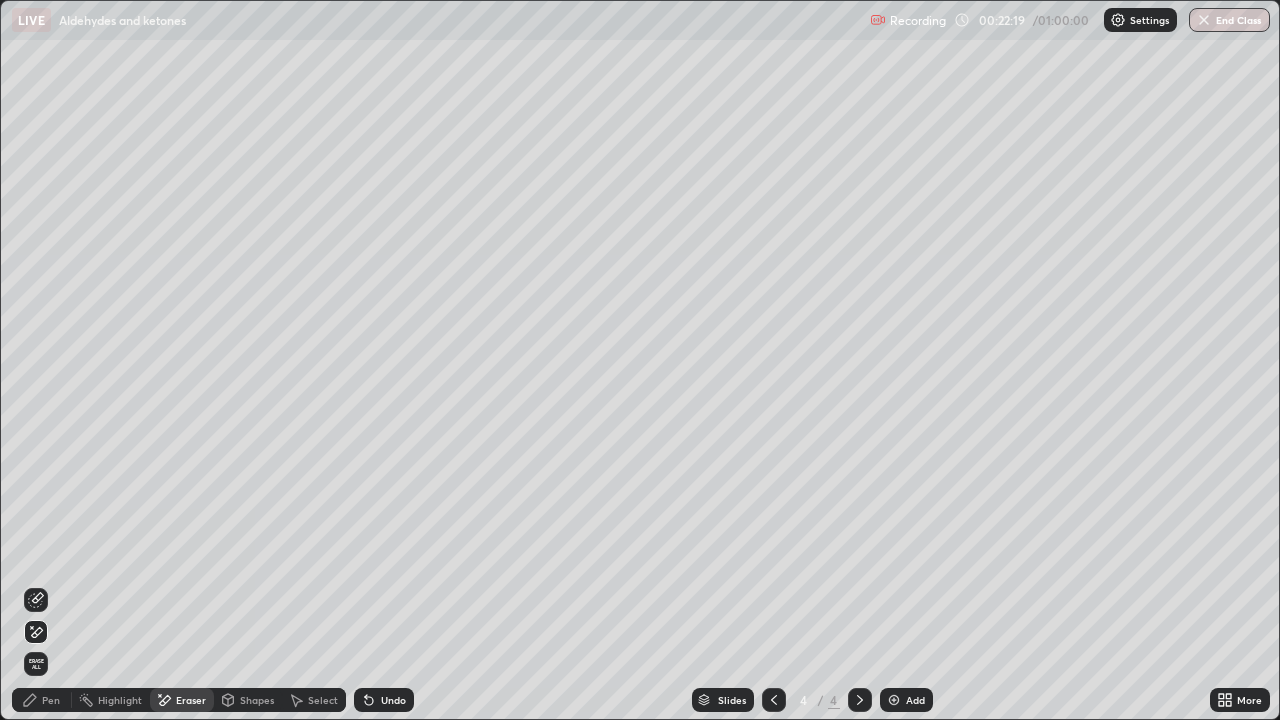 click on "Pen" at bounding box center [51, 700] 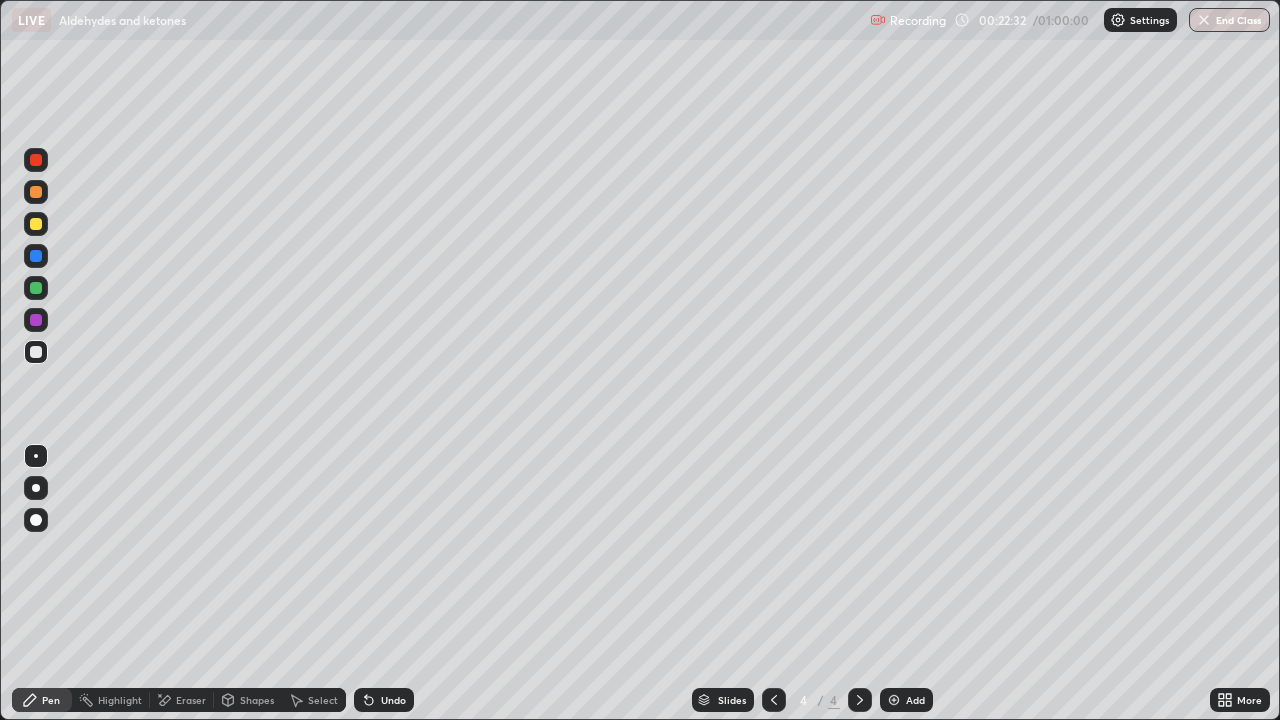 click 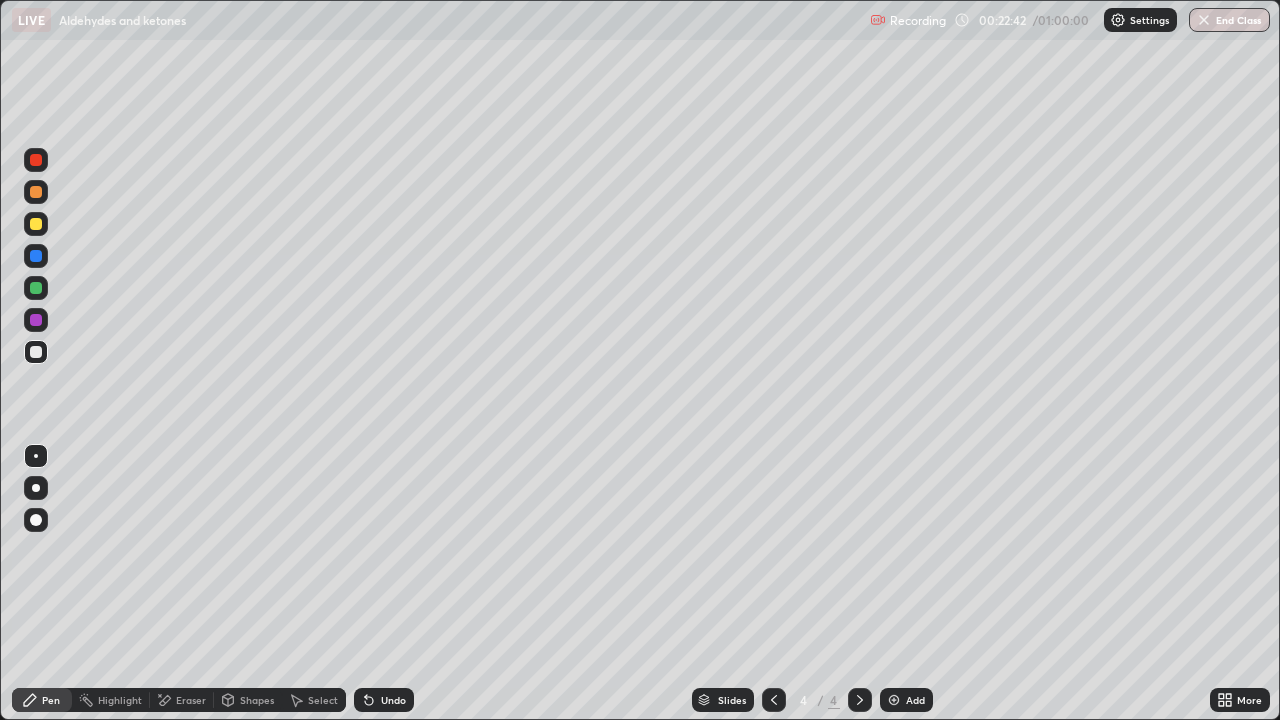 click on "Eraser" at bounding box center [191, 700] 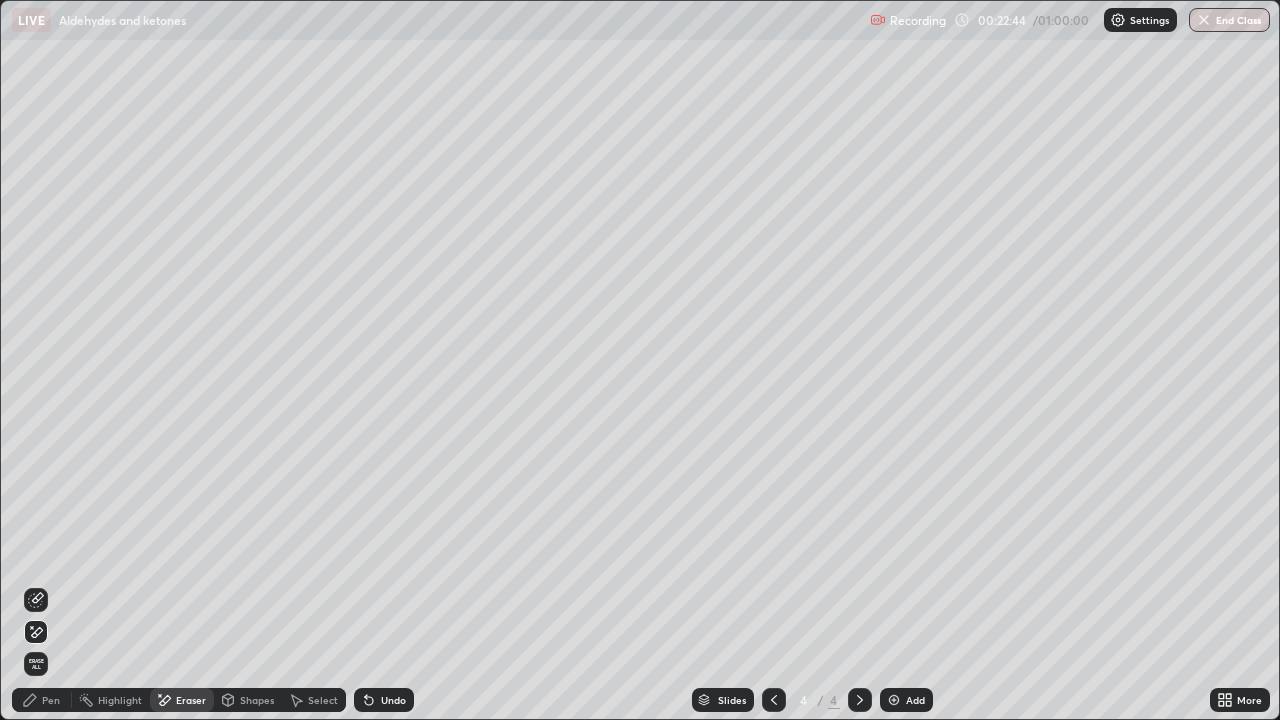 click 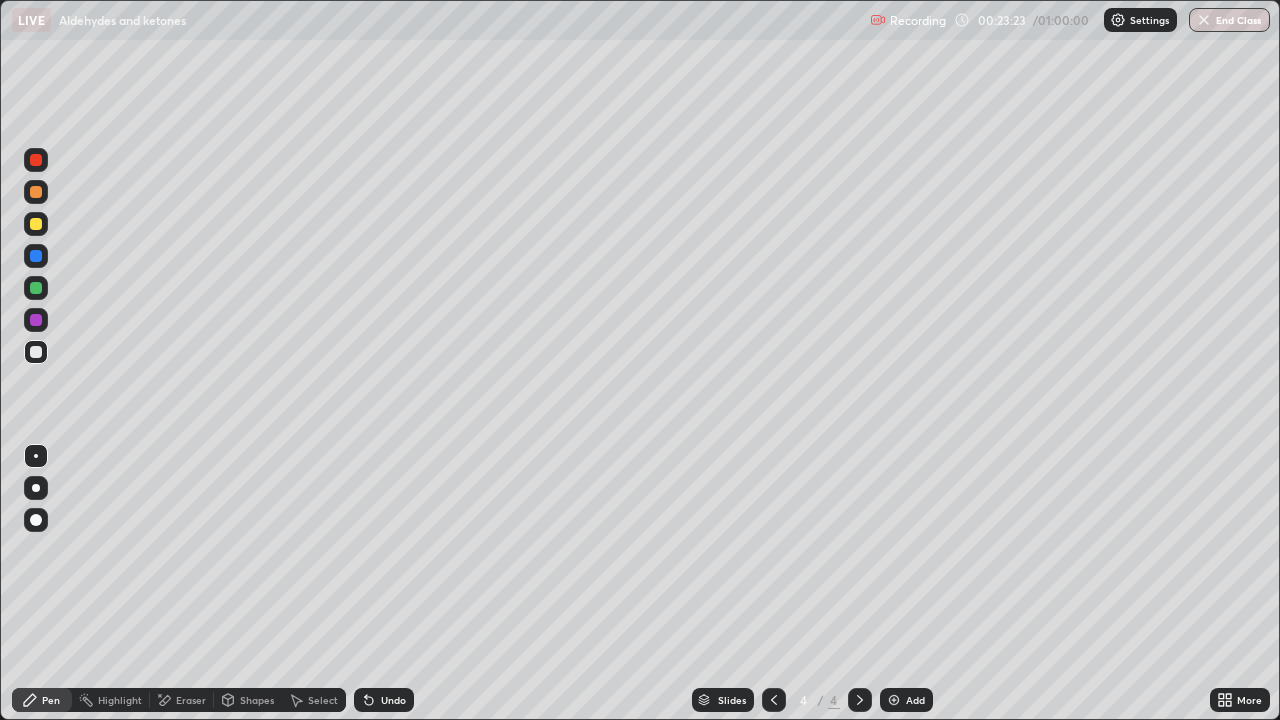 click on "Eraser" at bounding box center (182, 700) 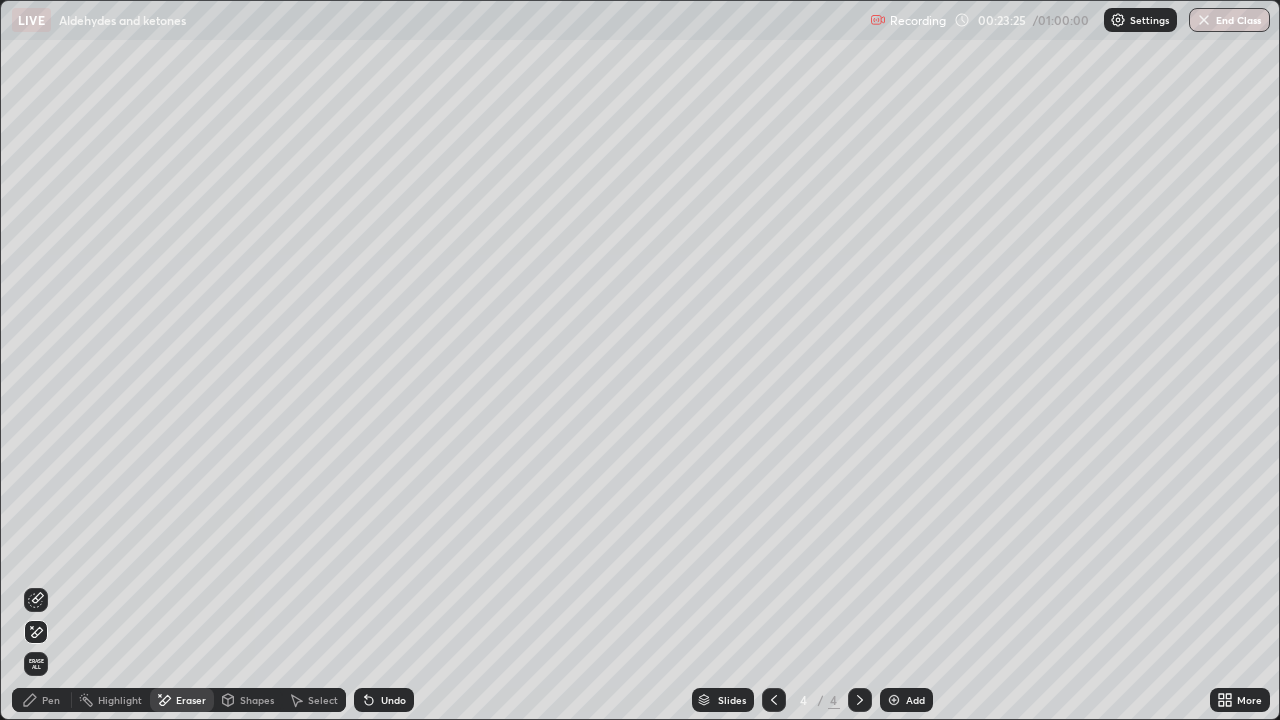 click on "Pen" at bounding box center (51, 700) 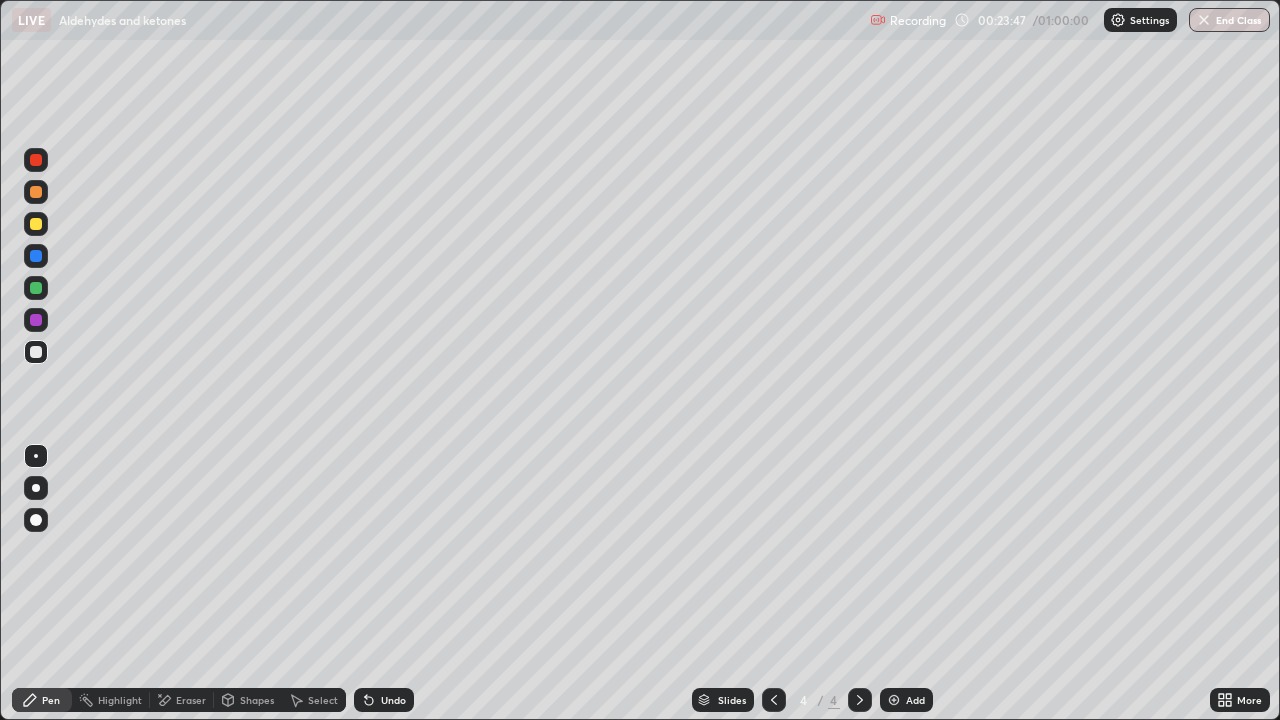 click 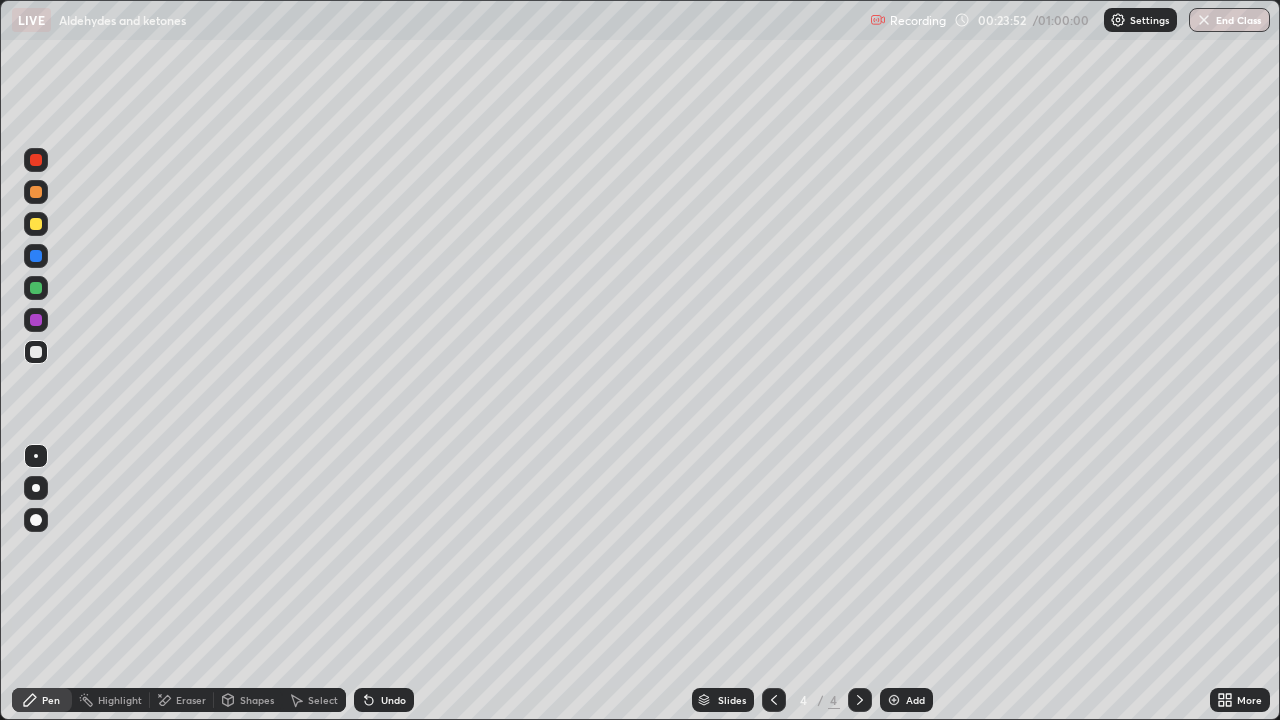 click at bounding box center [36, 224] 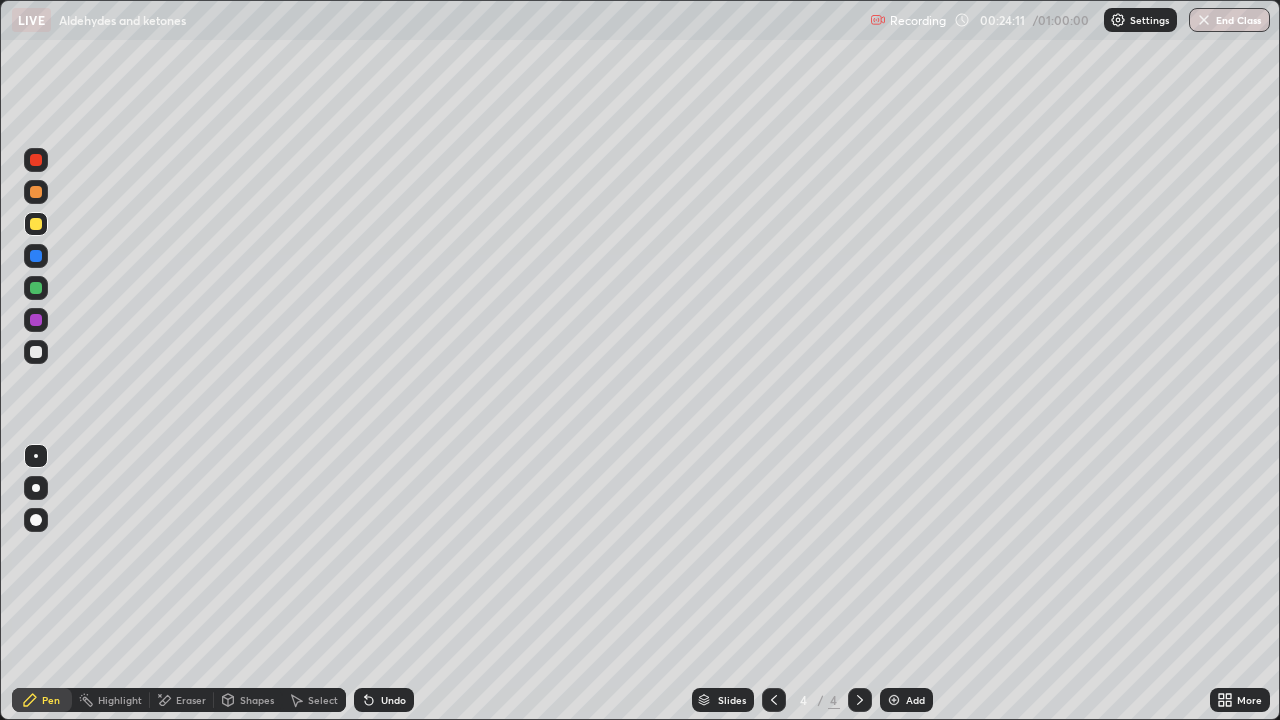 click 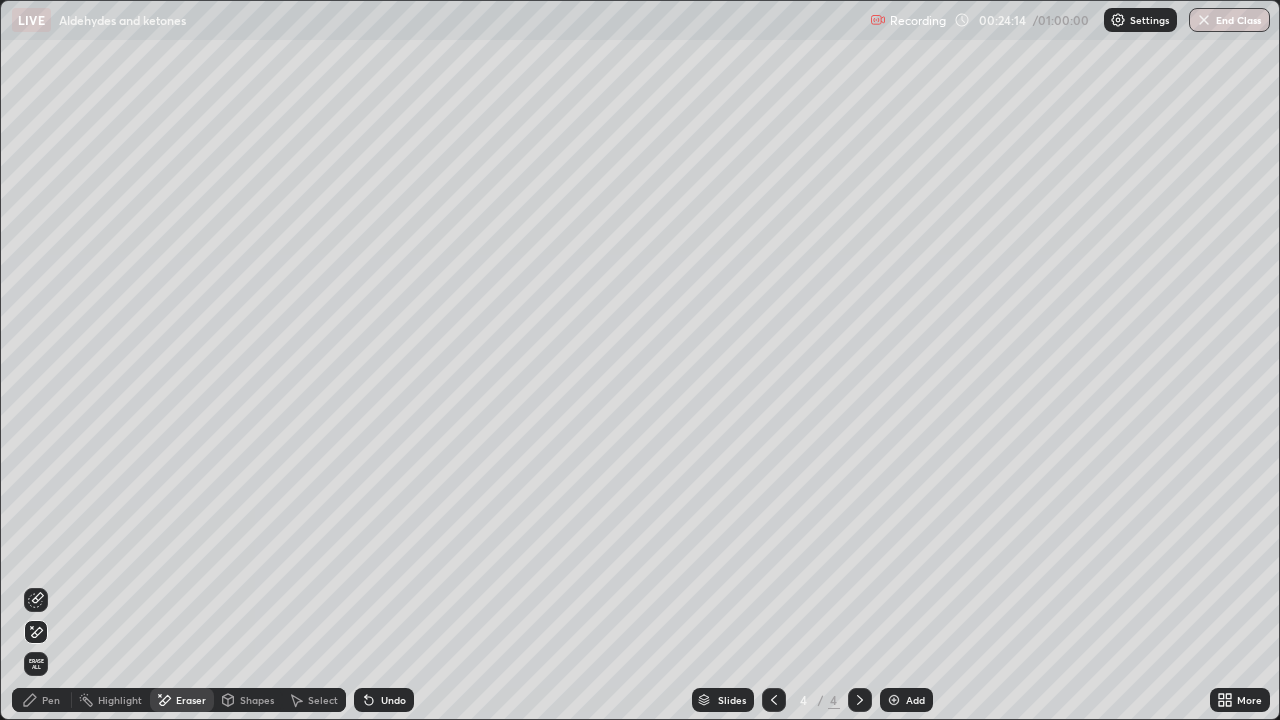 click on "Pen" at bounding box center [42, 700] 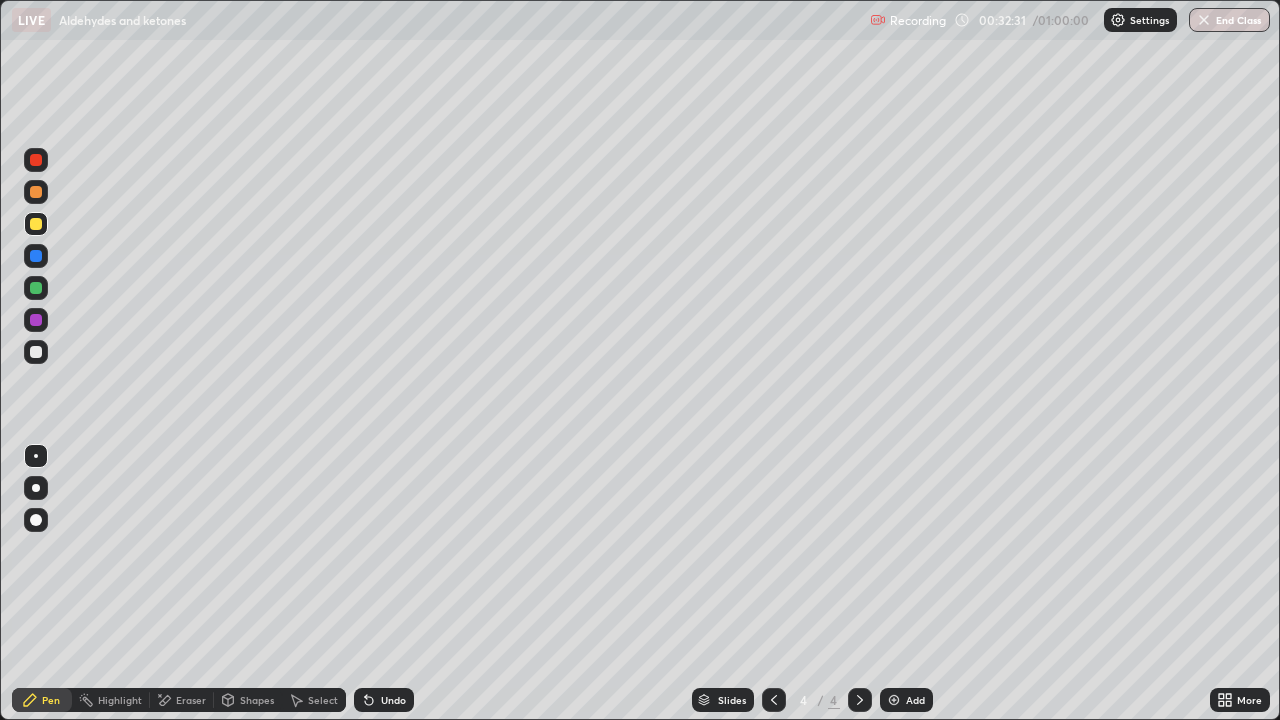 click at bounding box center (894, 700) 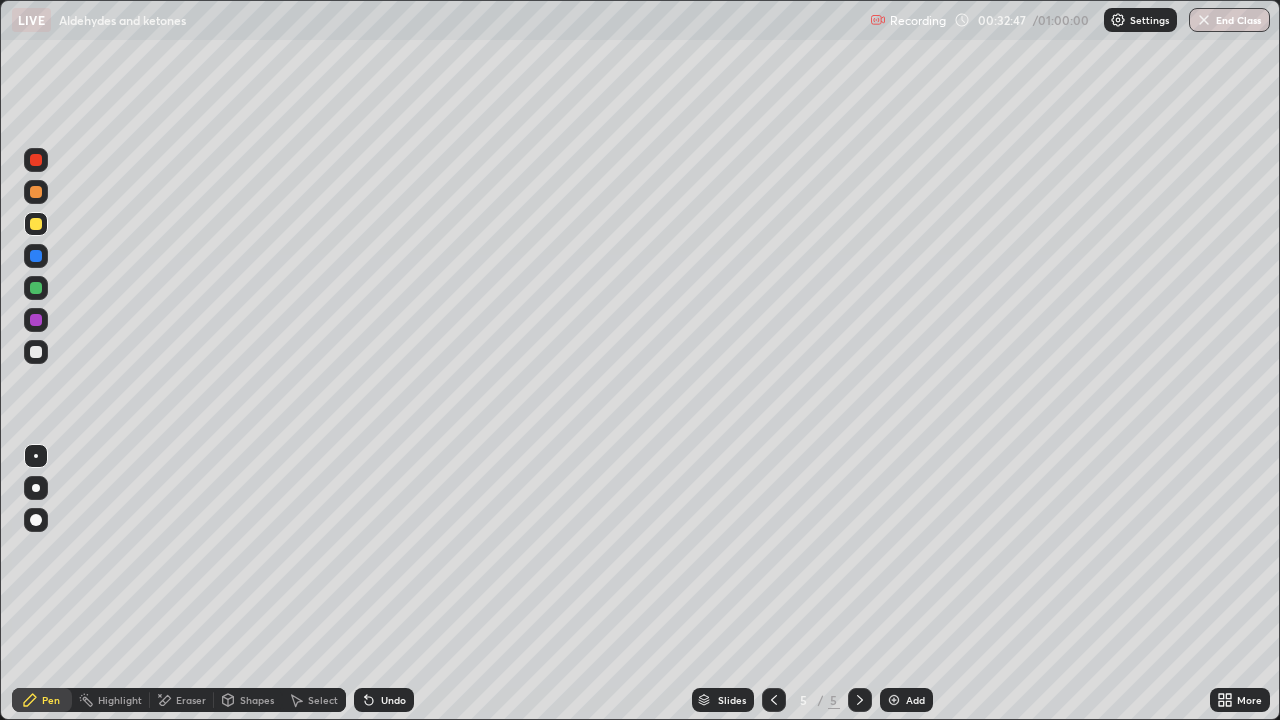 click on "Undo" at bounding box center (393, 700) 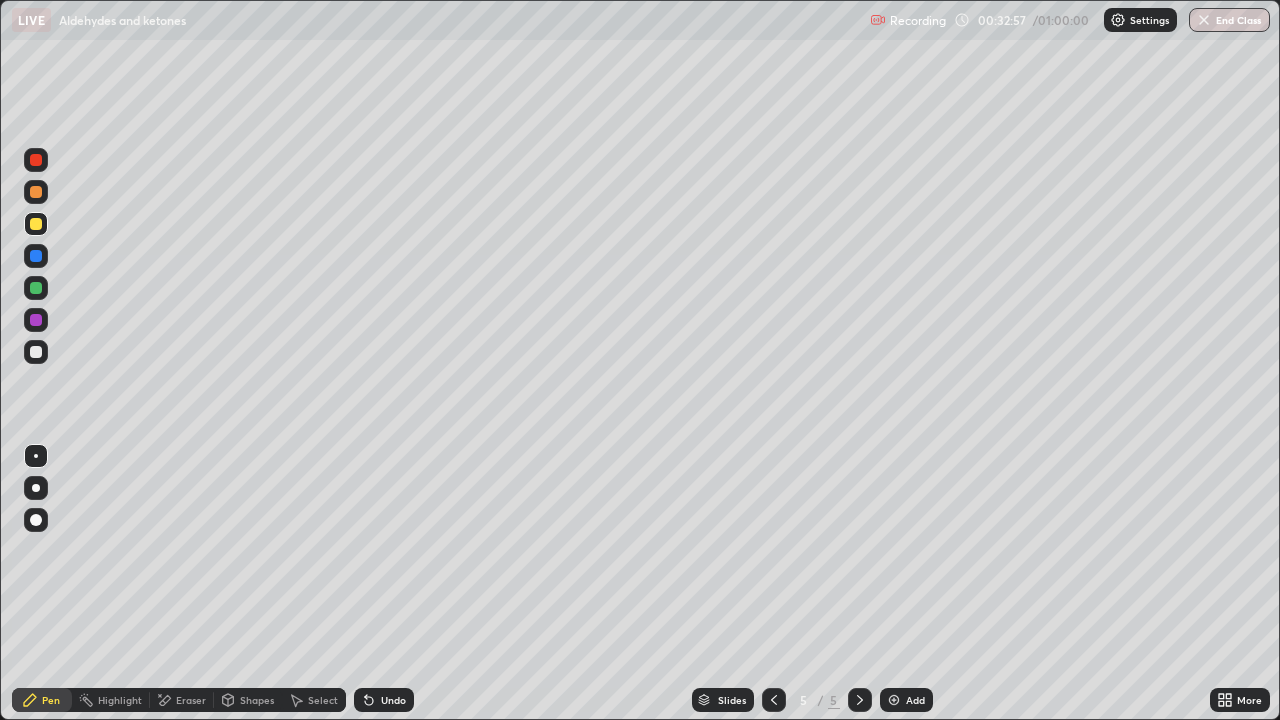 click on "Undo" at bounding box center (393, 700) 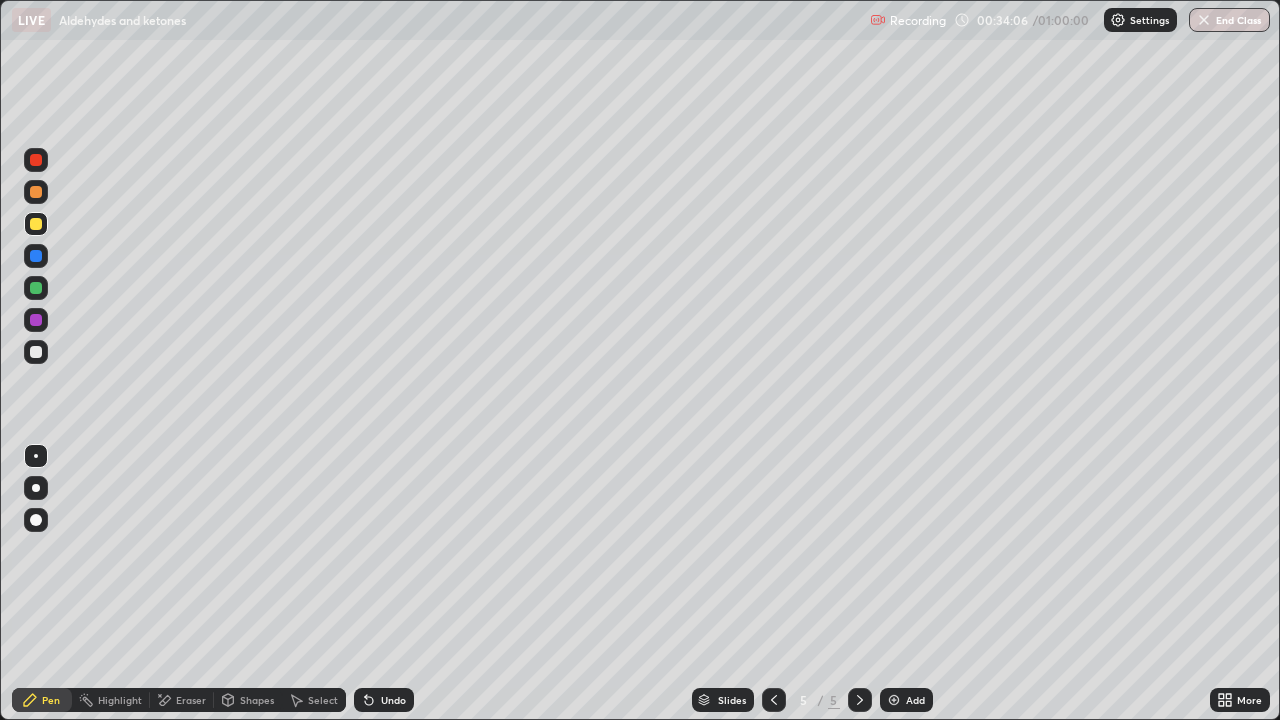 click at bounding box center [36, 352] 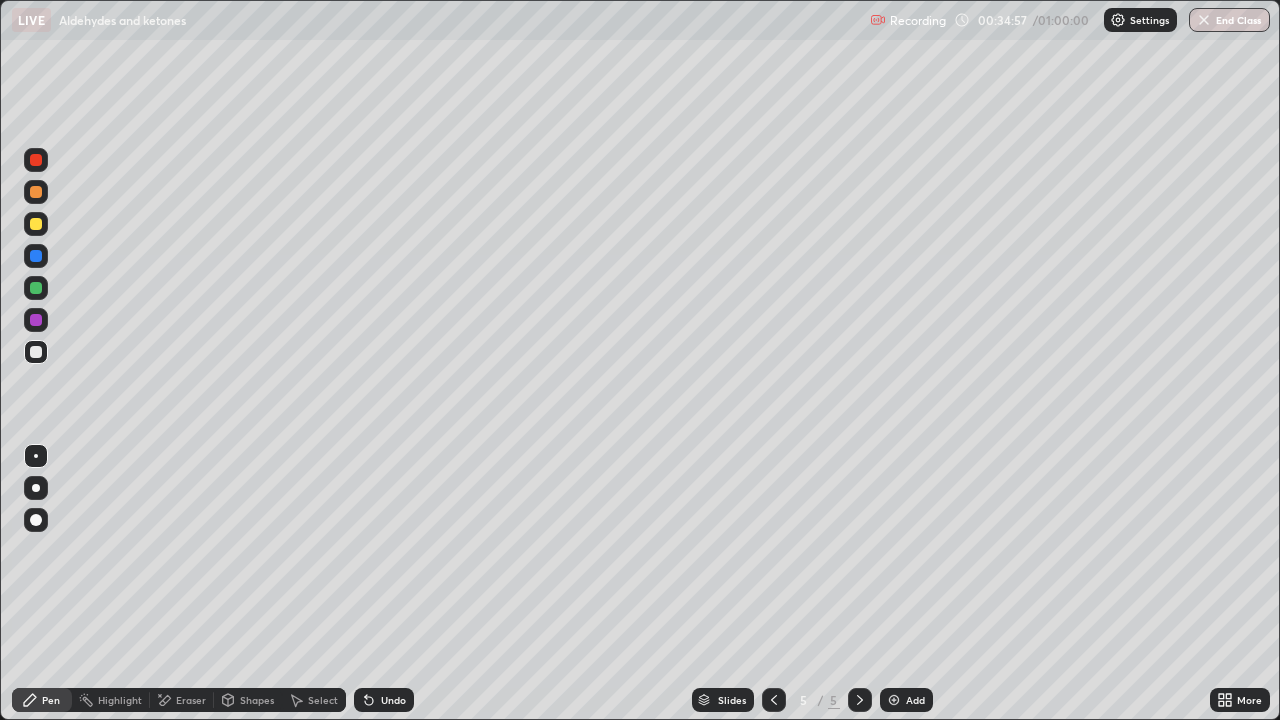 click on "Undo" at bounding box center [384, 700] 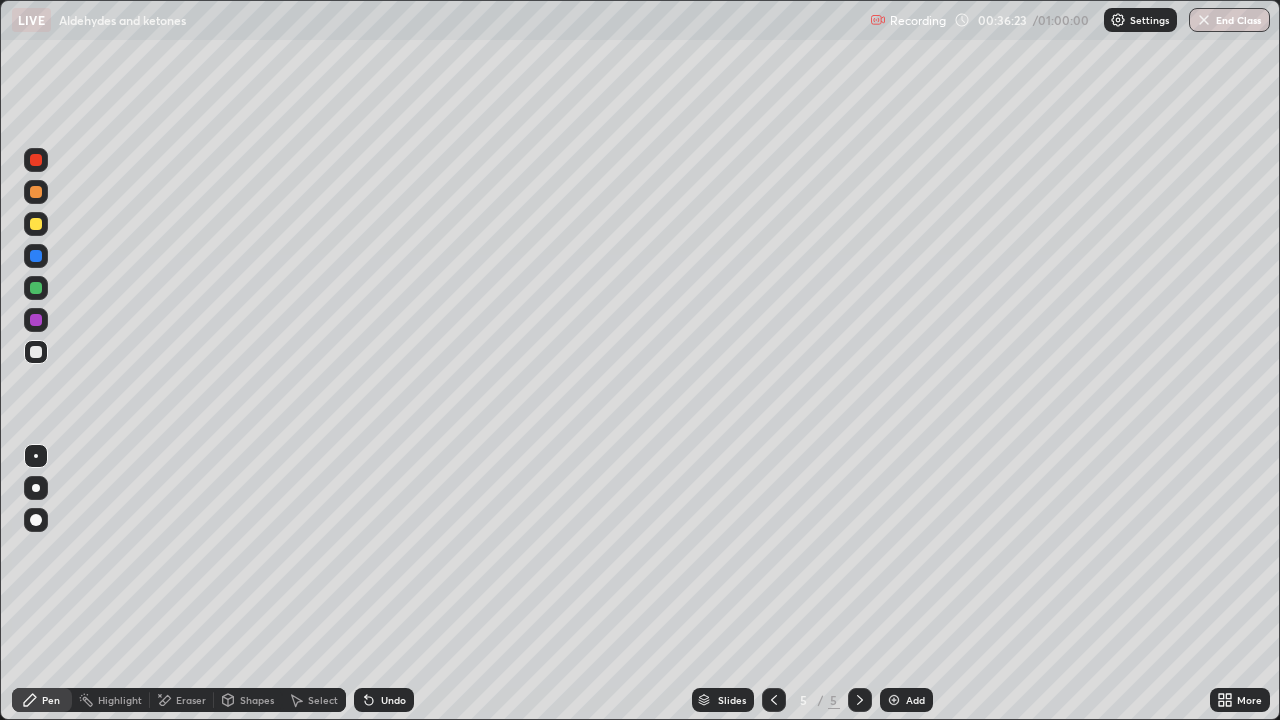 click 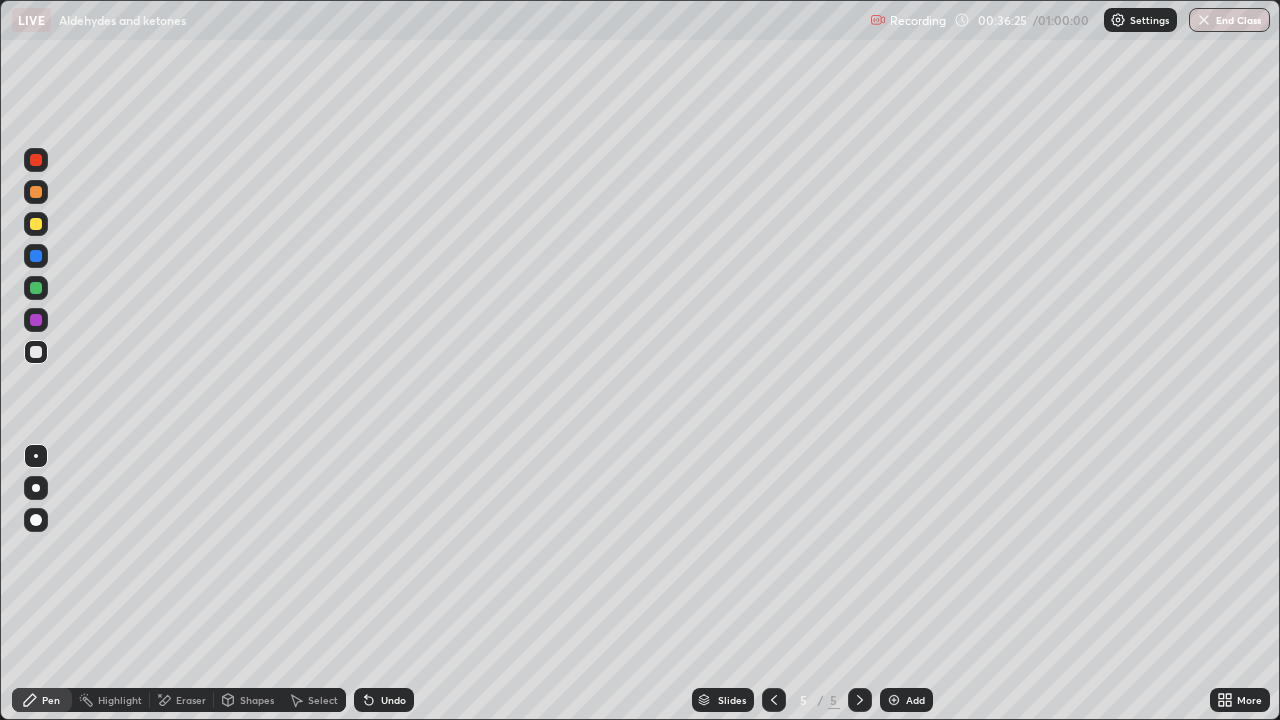 click on "Undo" at bounding box center (393, 700) 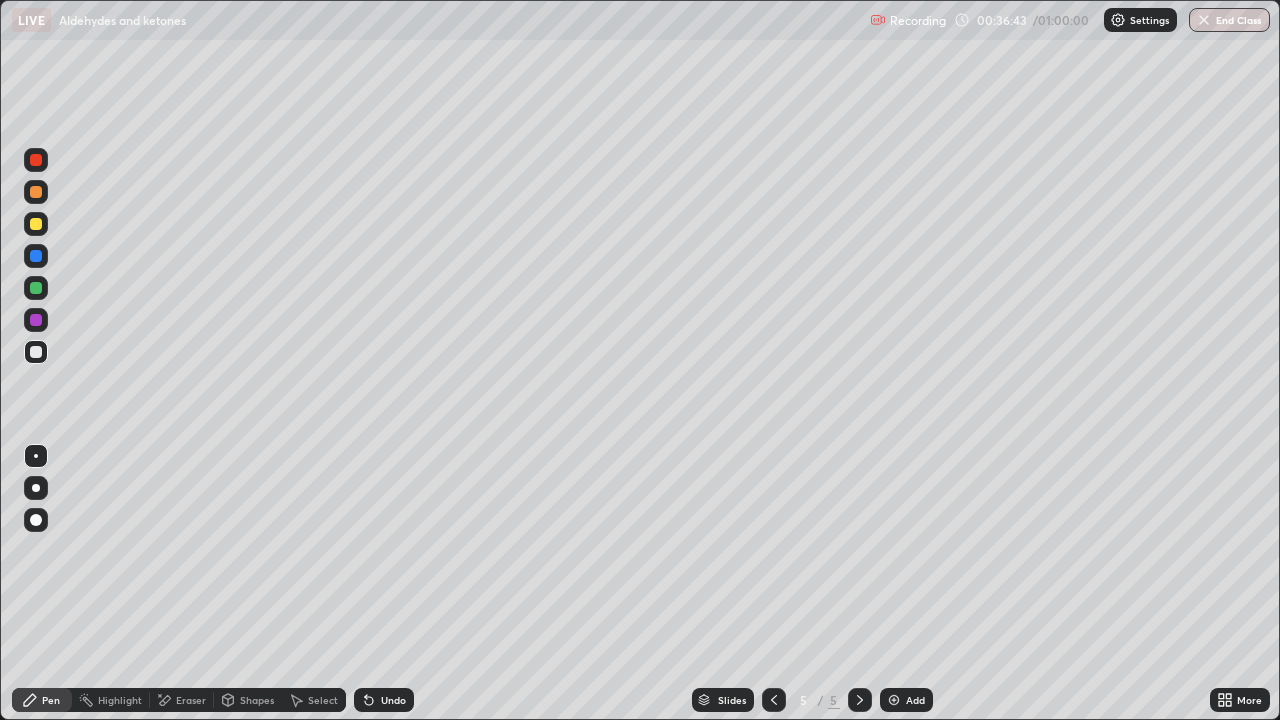 click at bounding box center (36, 224) 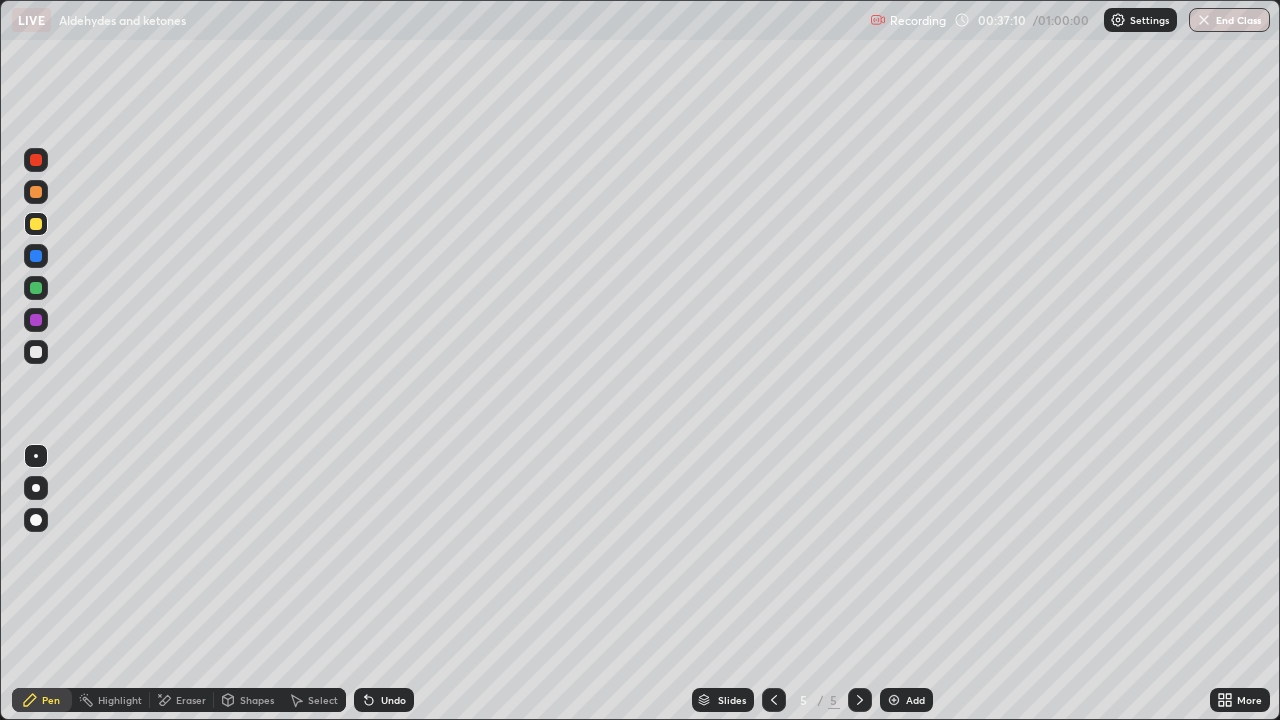 click 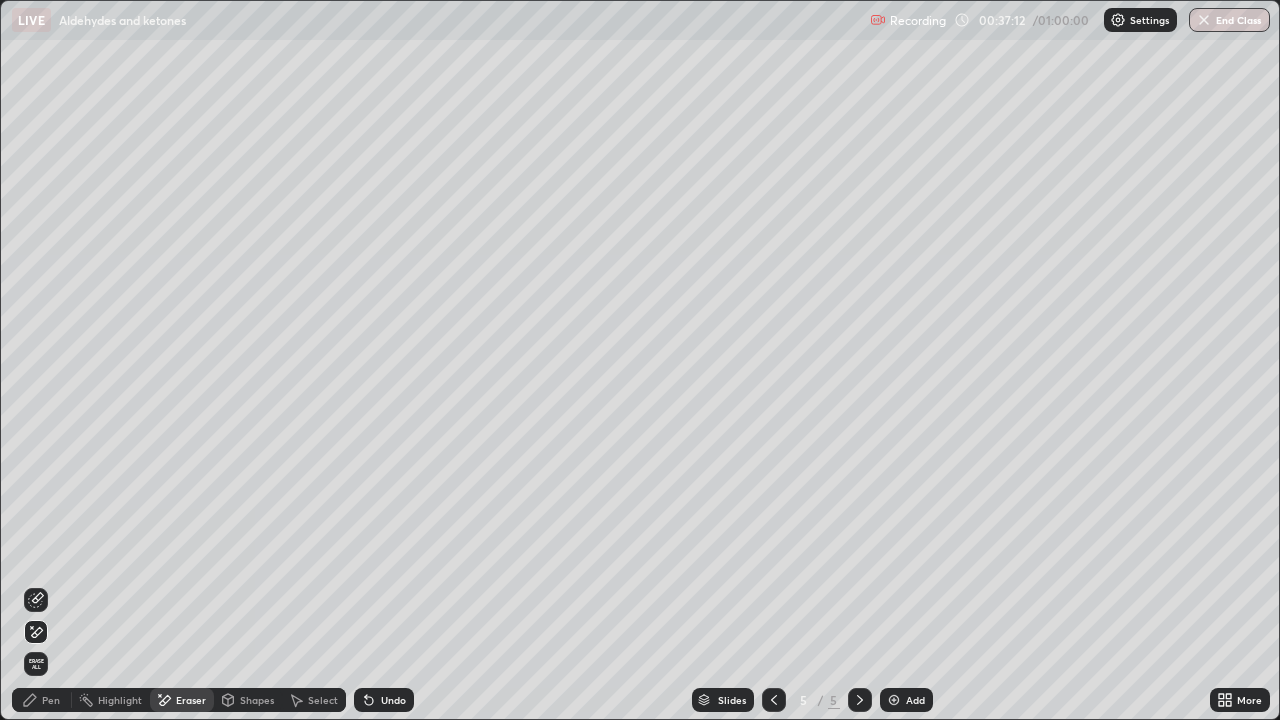 click 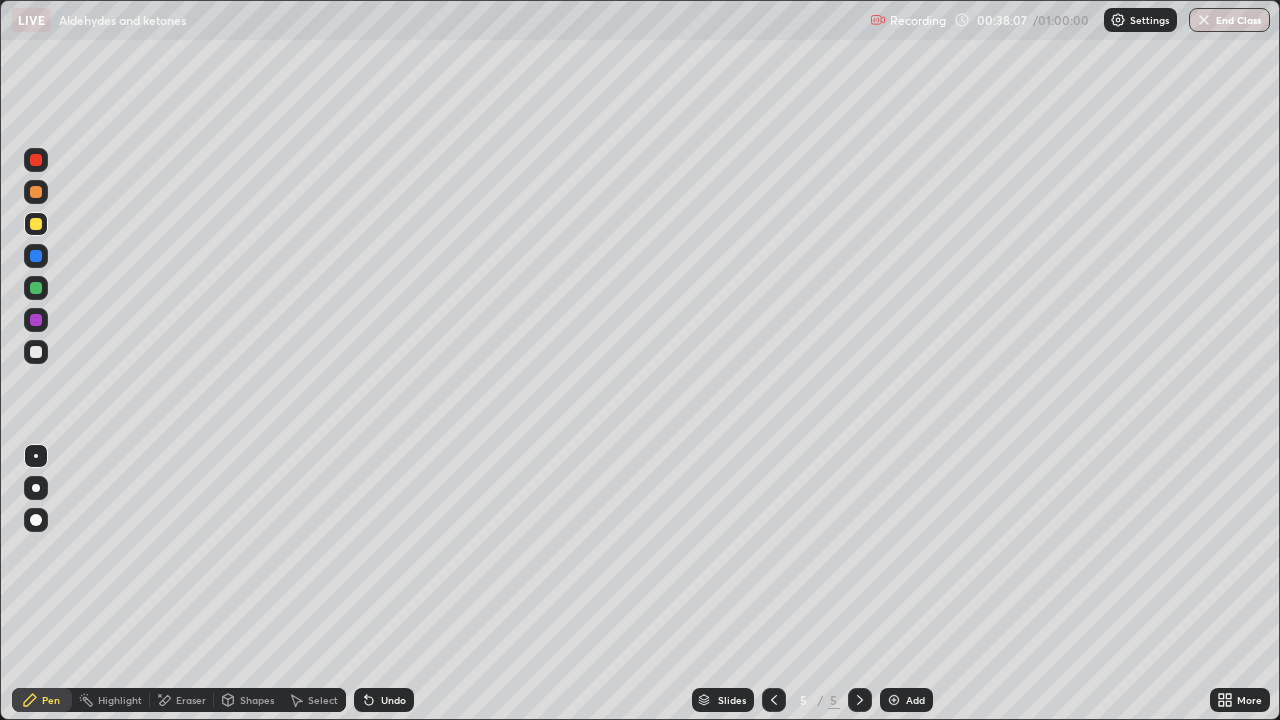 click on "Eraser" at bounding box center (182, 700) 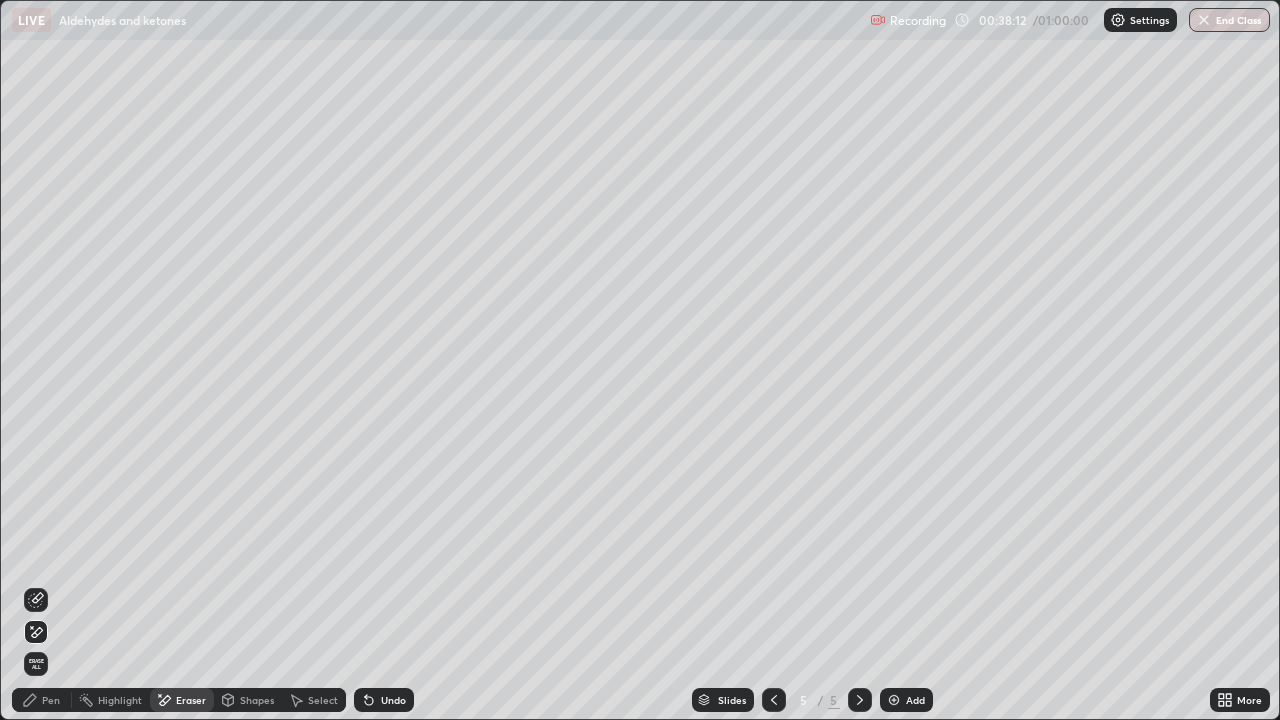 click on "Pen" at bounding box center [51, 700] 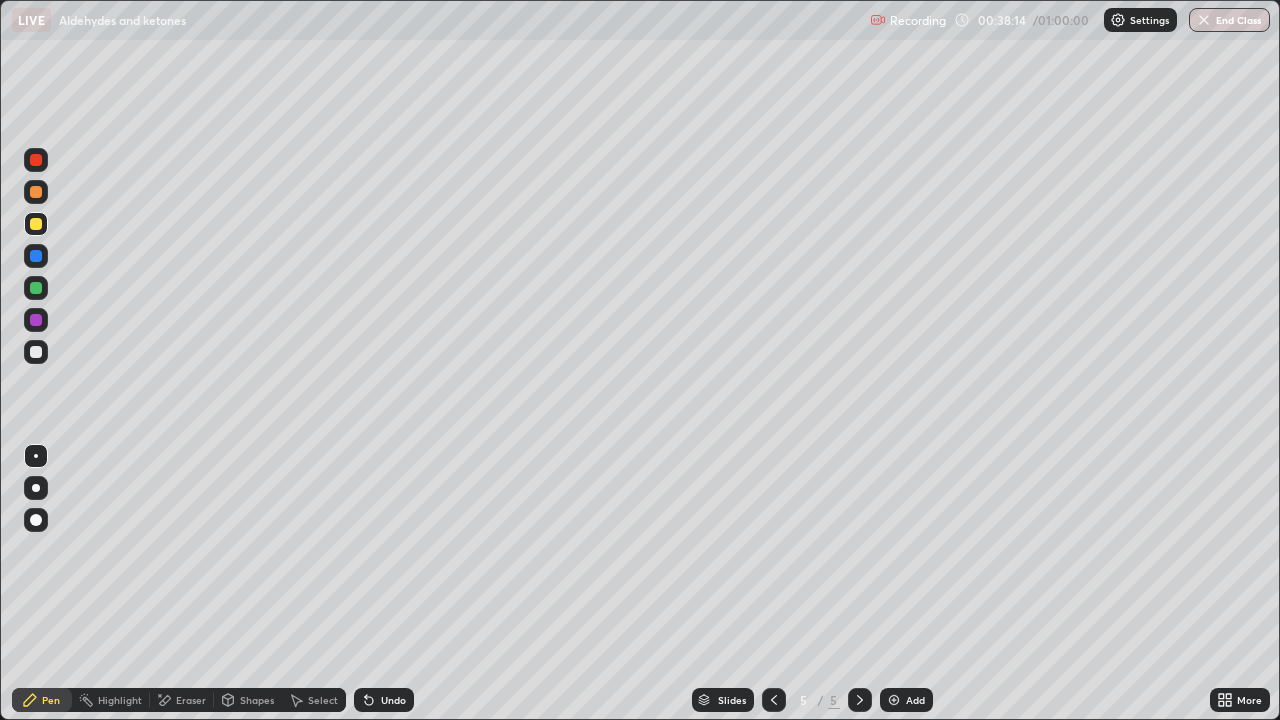 click 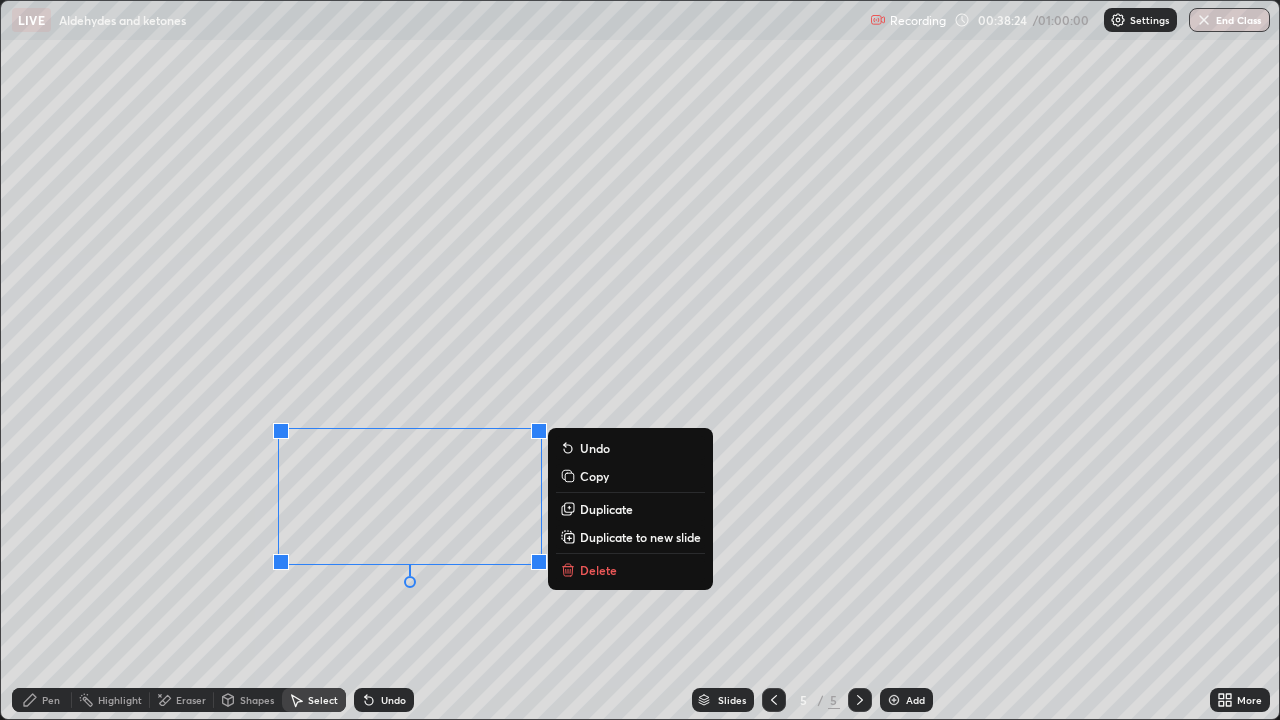click on "0 ° Undo Copy Duplicate Duplicate to new slide Delete" at bounding box center (640, 360) 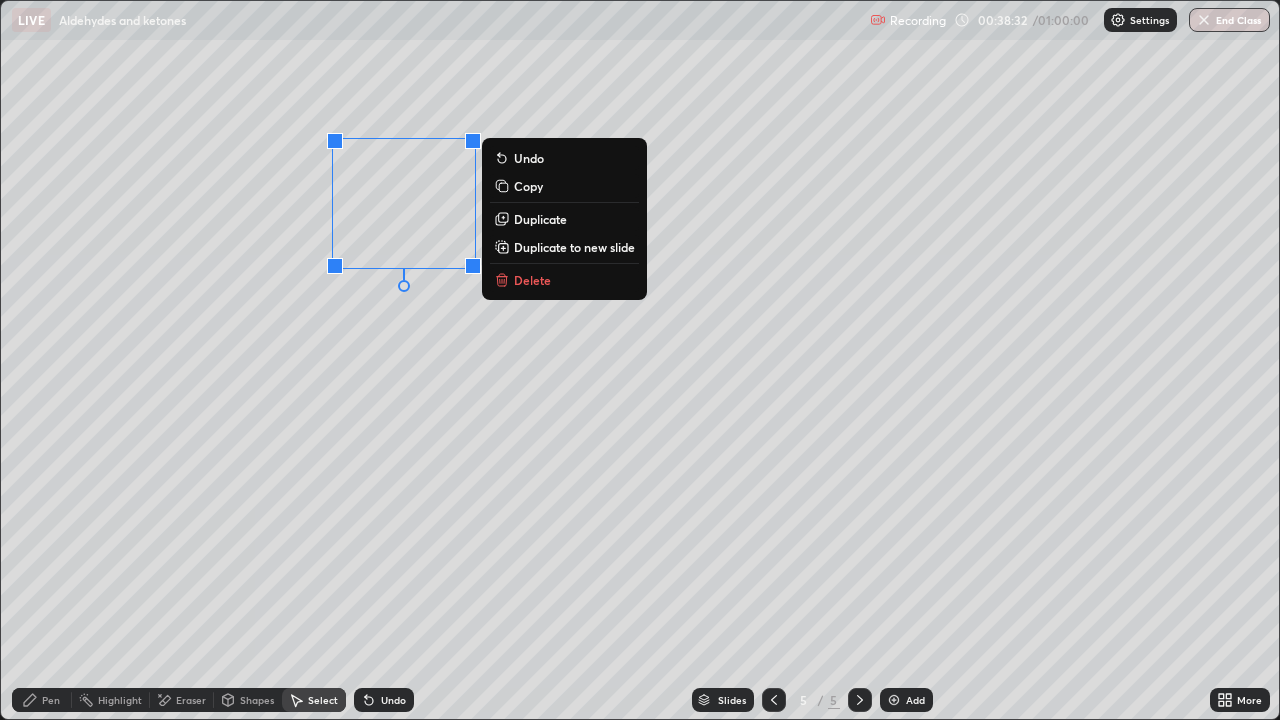 click on "0 ° Undo Copy Duplicate Duplicate to new slide Delete" at bounding box center (640, 360) 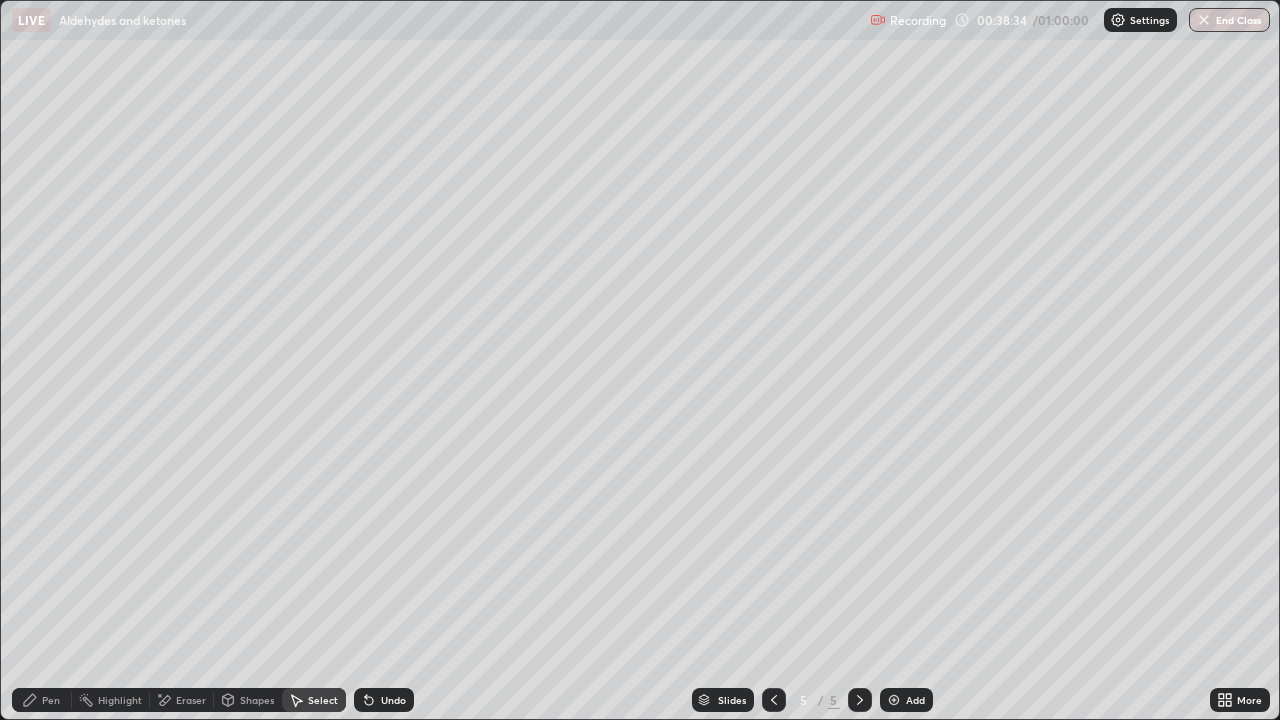 click on "Shapes" at bounding box center (248, 700) 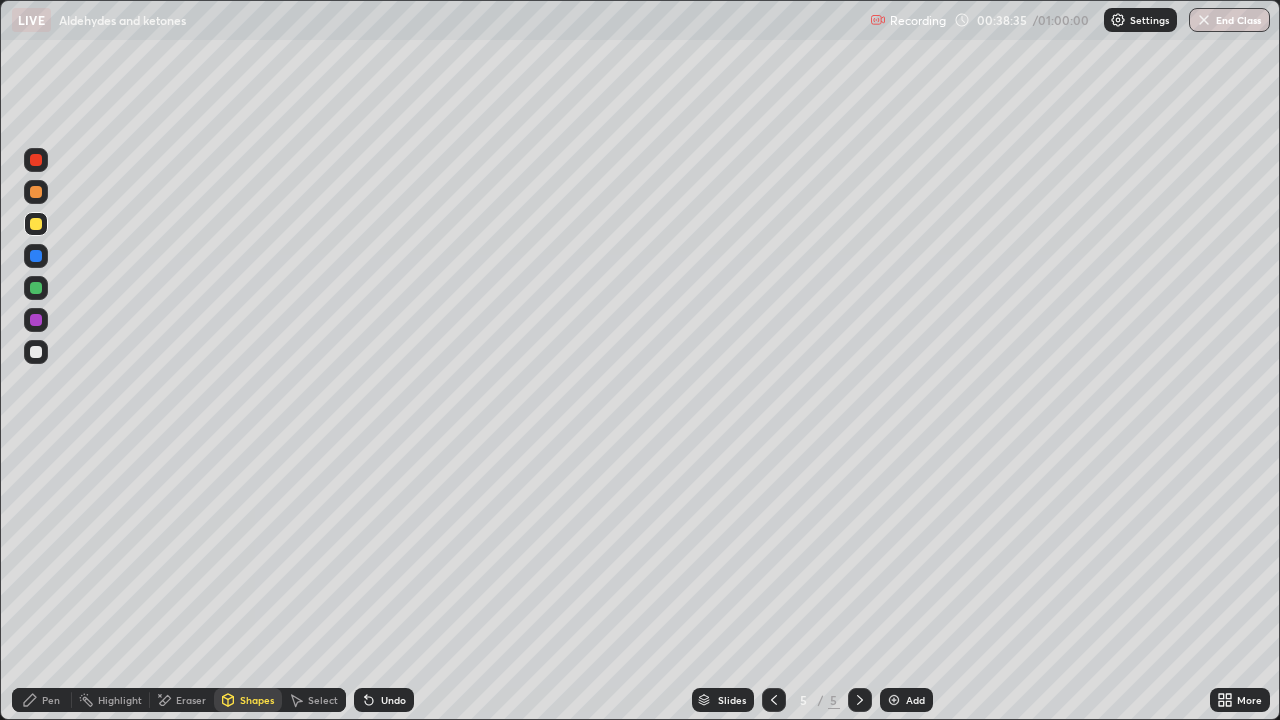 click on "Eraser" at bounding box center [191, 700] 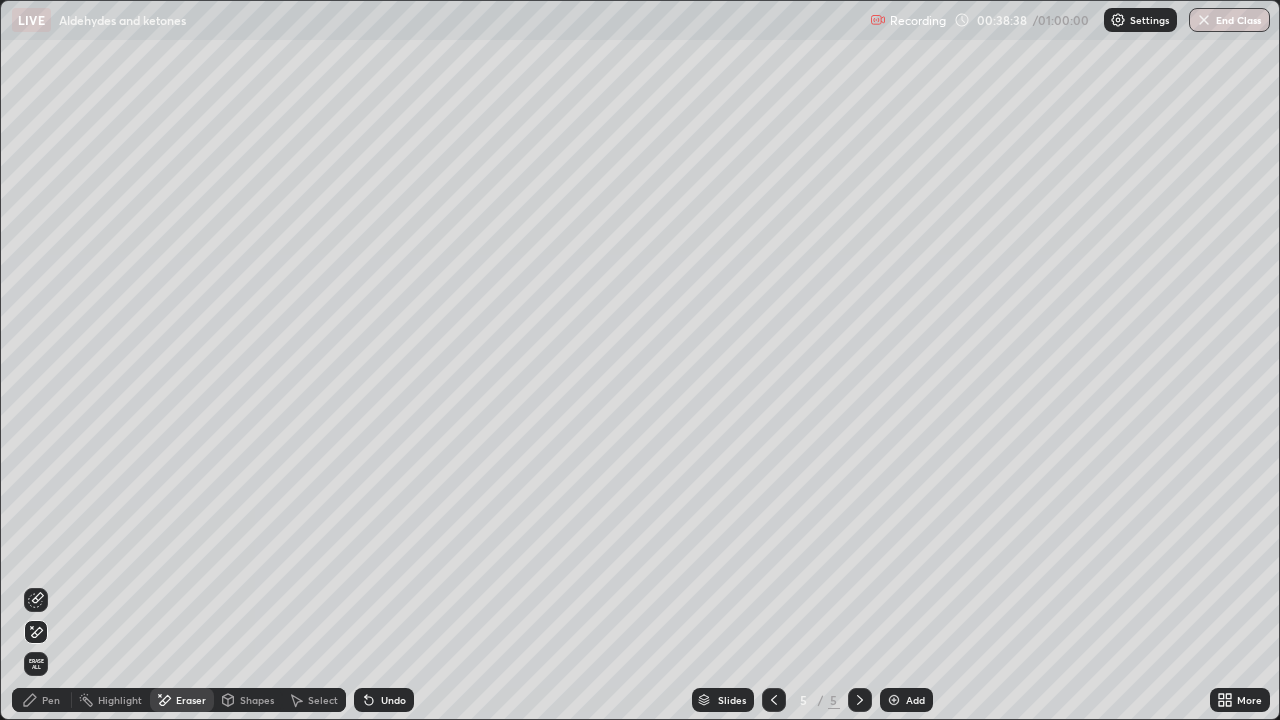 click on "Pen" at bounding box center [42, 700] 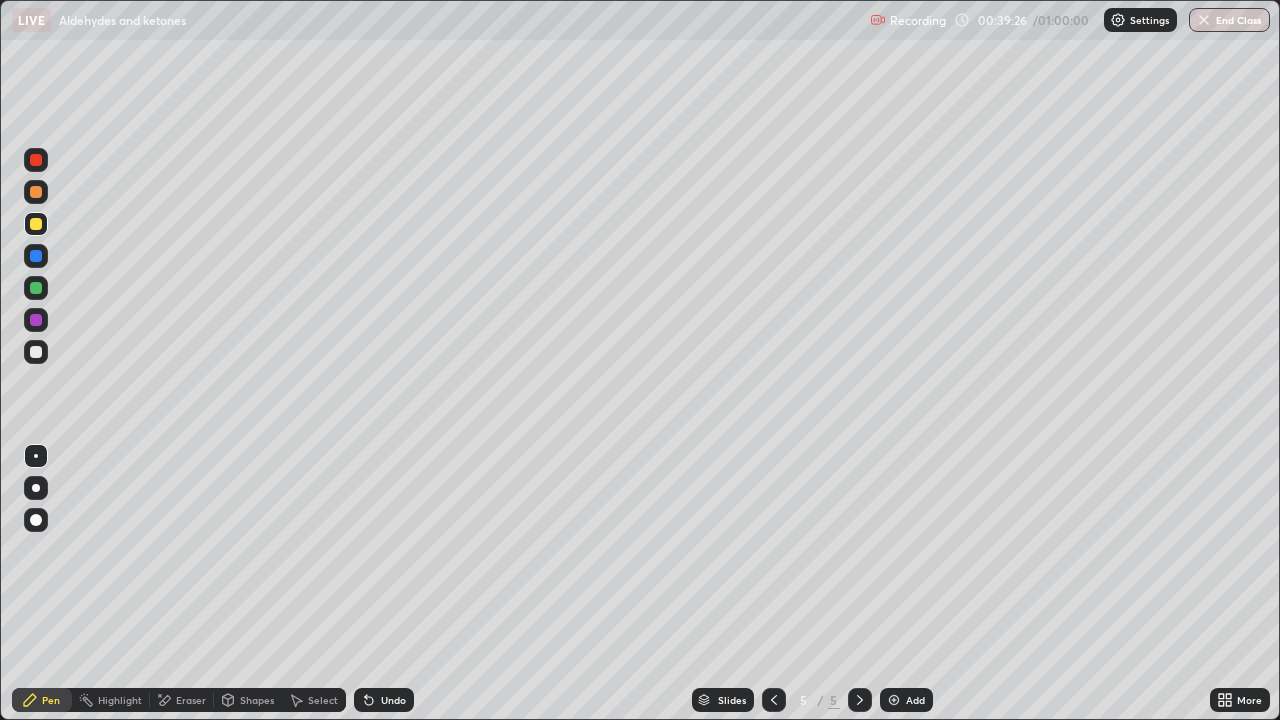 click at bounding box center [36, 320] 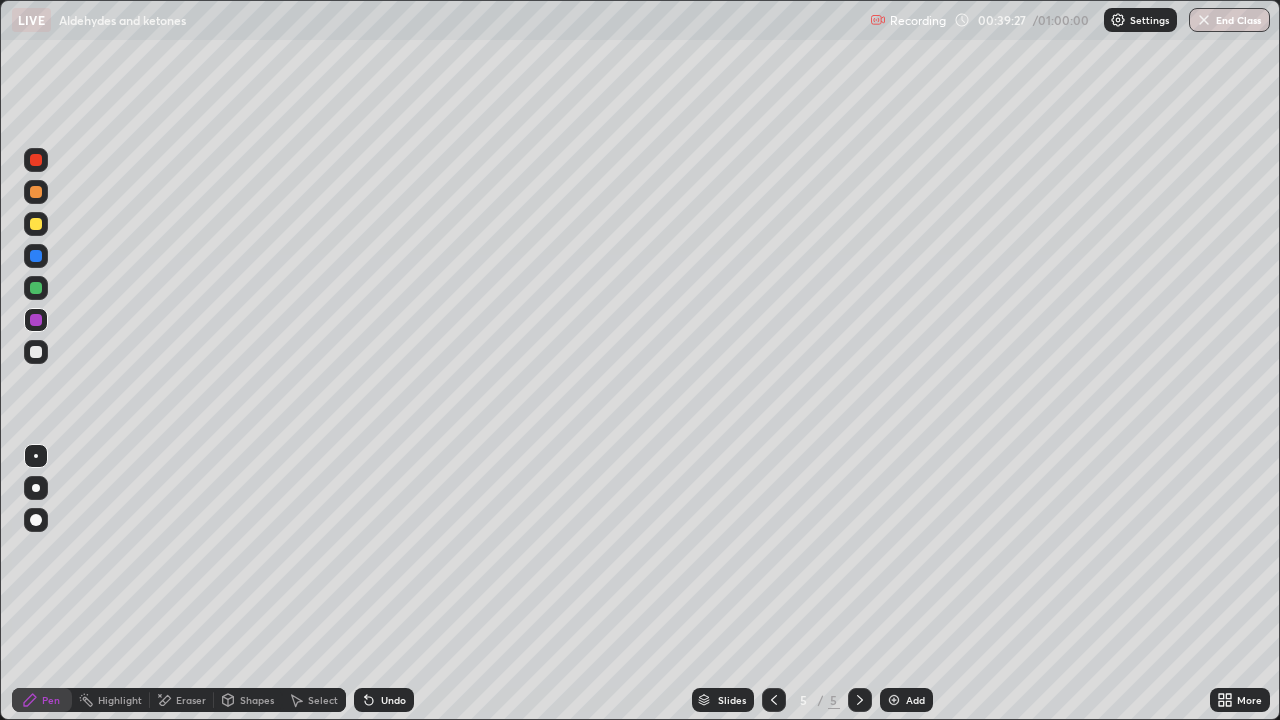 click at bounding box center (36, 256) 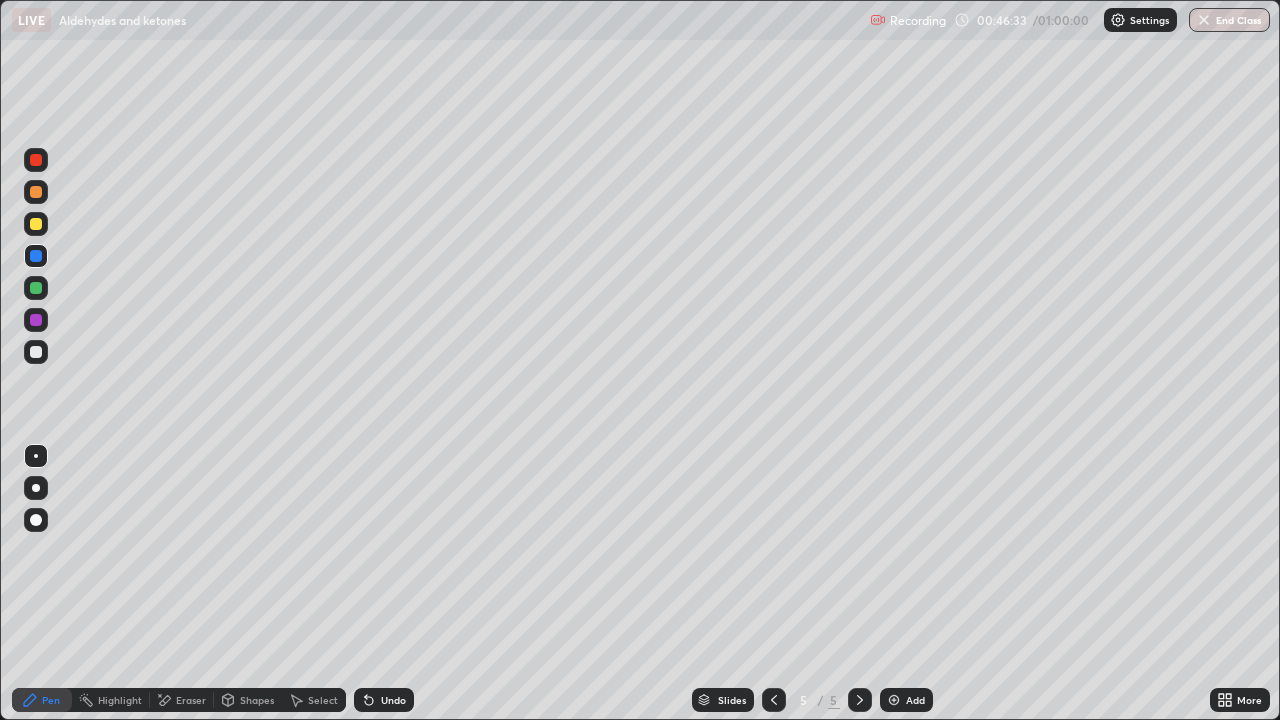 click on "End Class" at bounding box center [1229, 20] 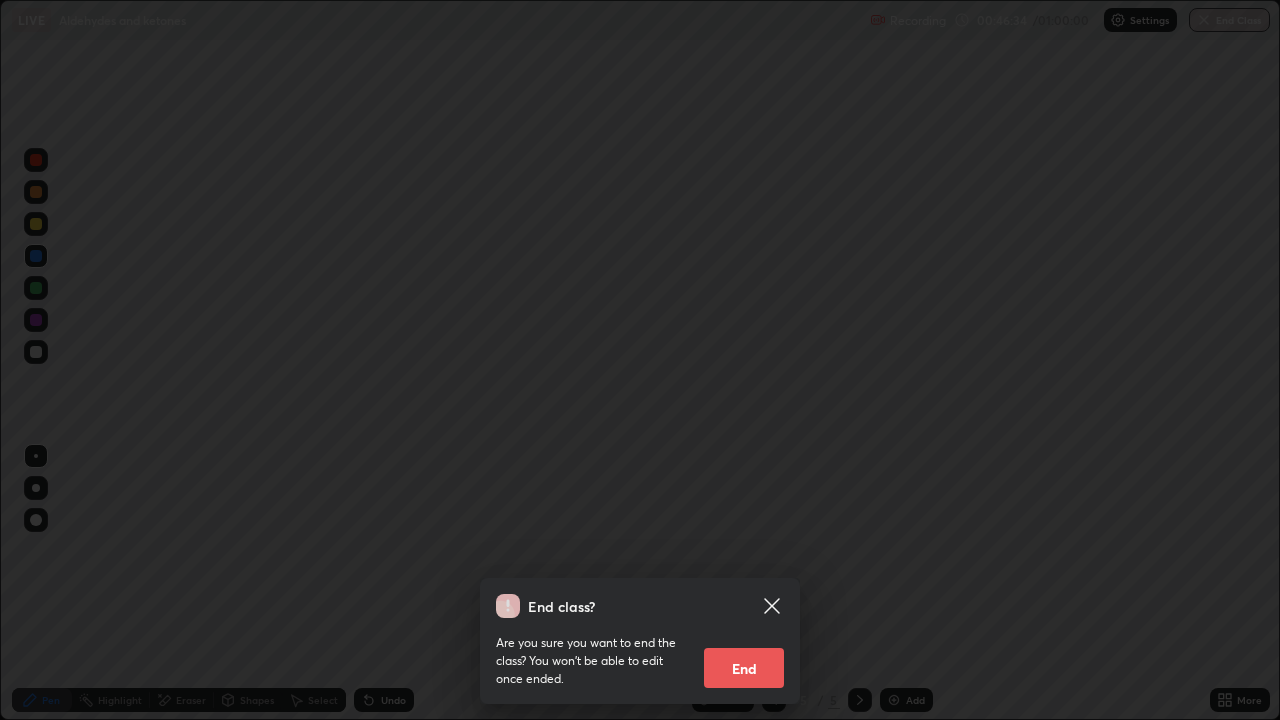 click on "End" at bounding box center [744, 668] 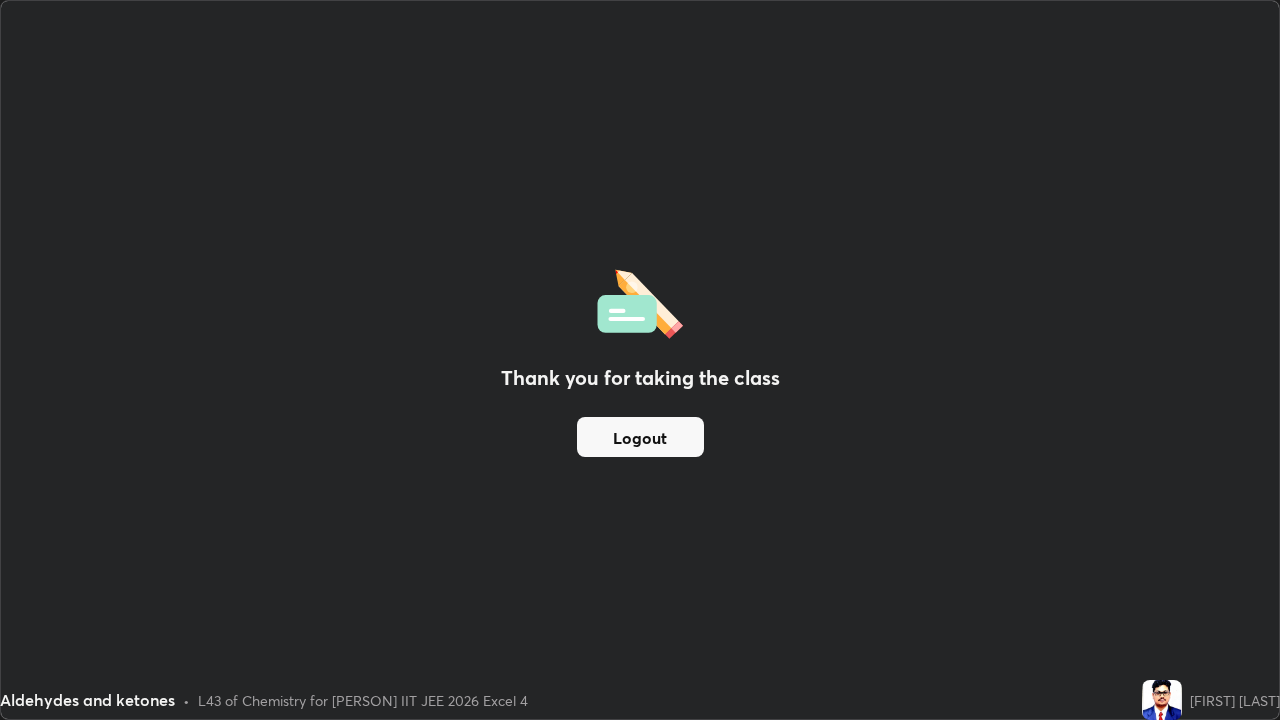 click on "Thank you for taking the class Logout" at bounding box center (640, 360) 